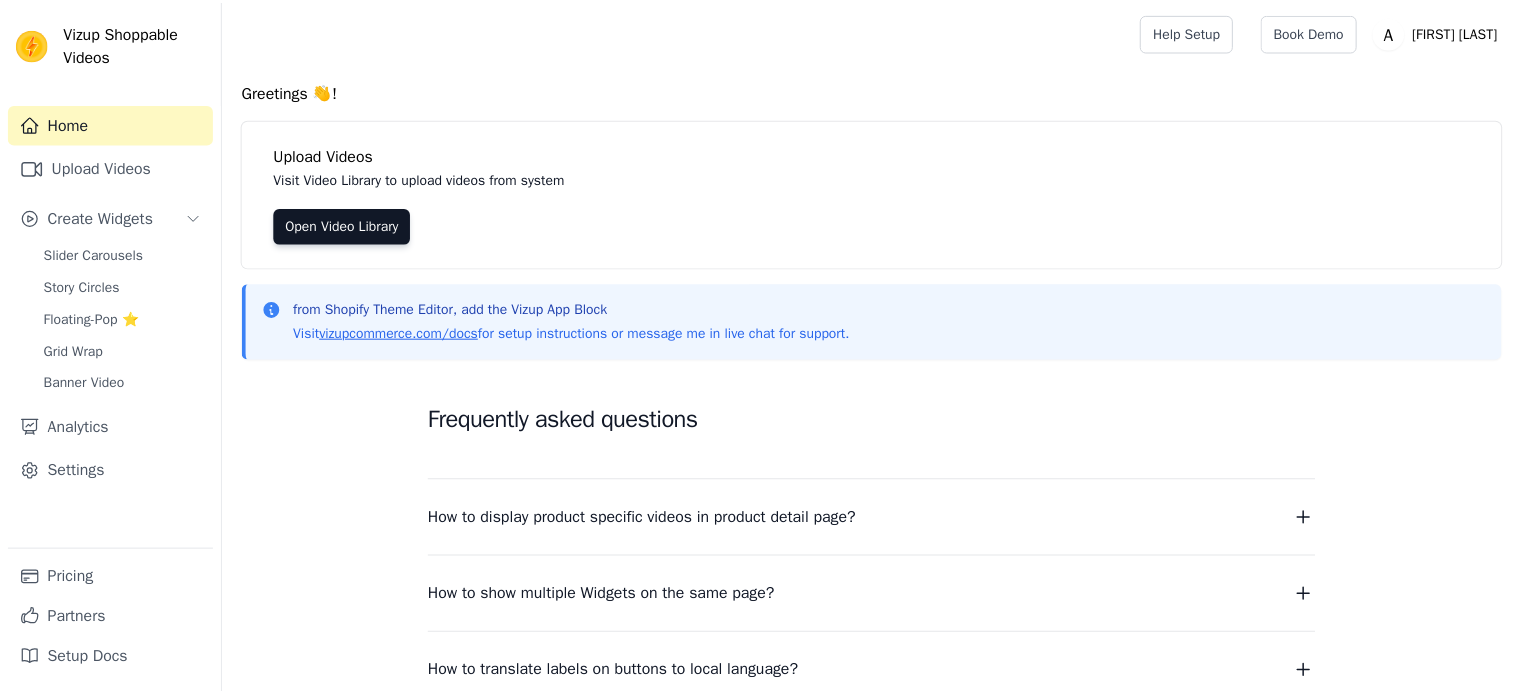 scroll, scrollTop: 0, scrollLeft: 0, axis: both 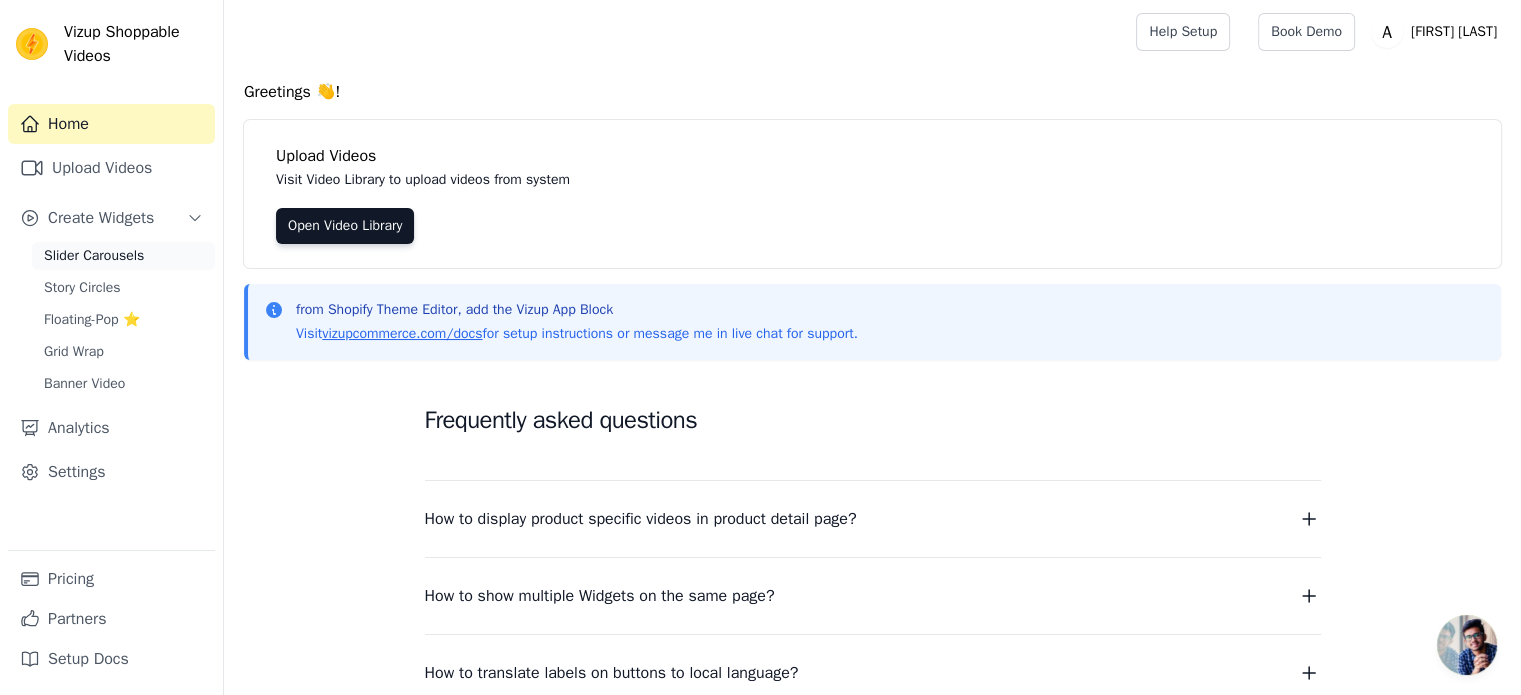 click on "Slider Carousels" at bounding box center (94, 256) 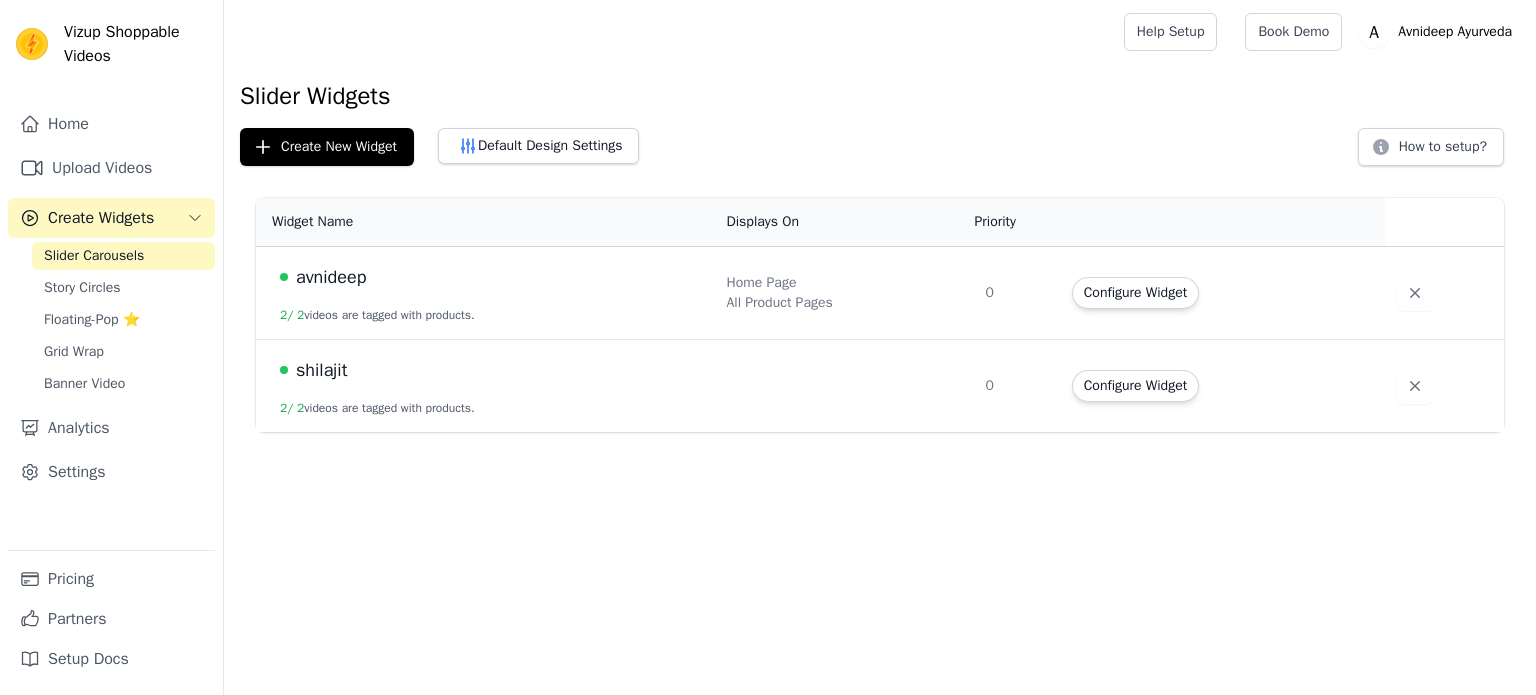 scroll, scrollTop: 0, scrollLeft: 0, axis: both 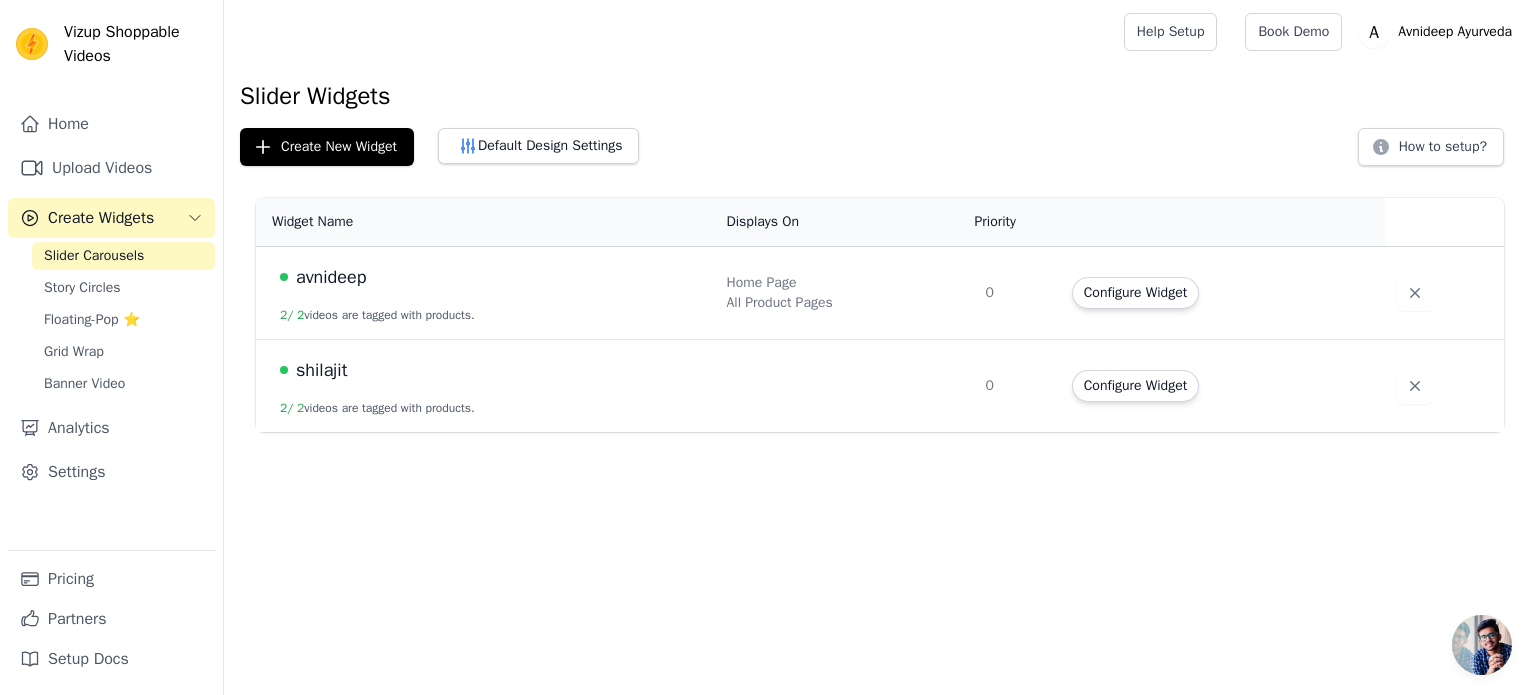click on "avnideep 2 / 2 videos are tagged with products." at bounding box center (485, 293) 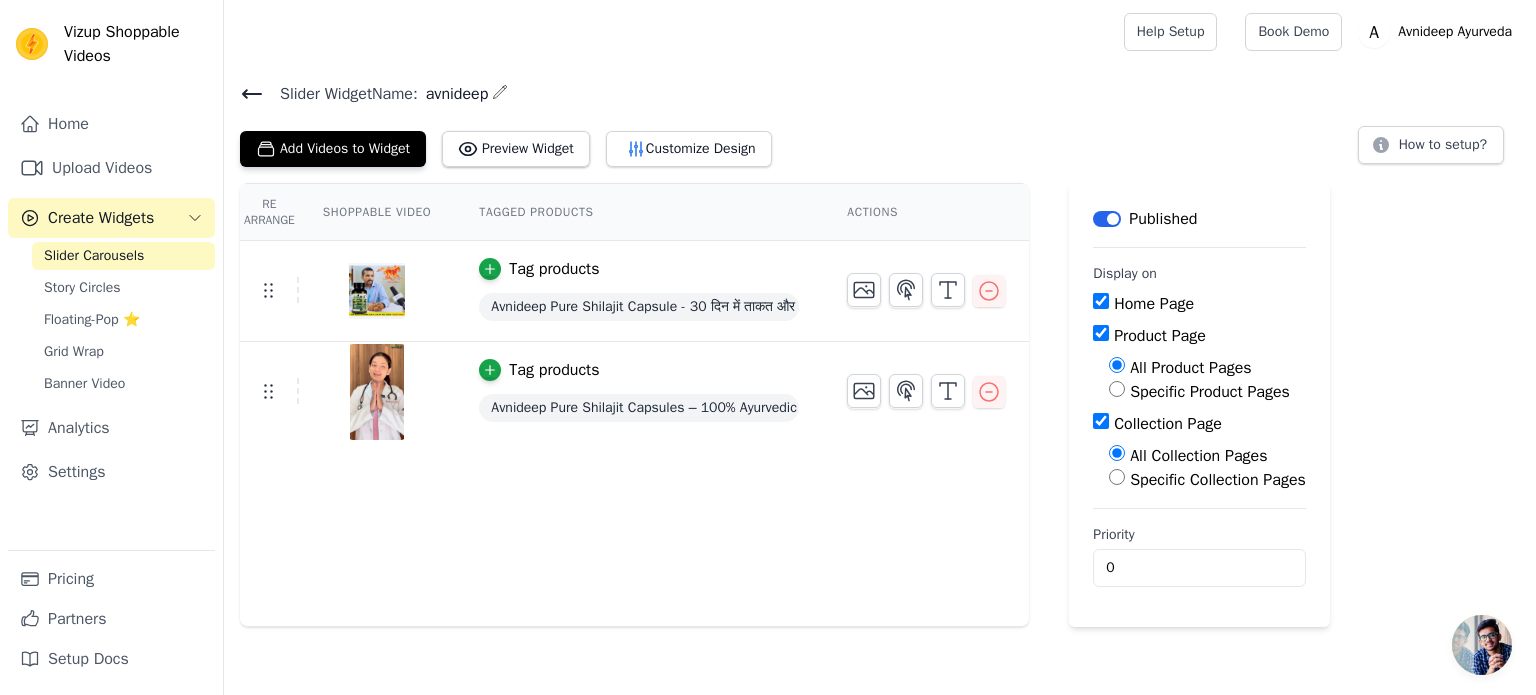 click 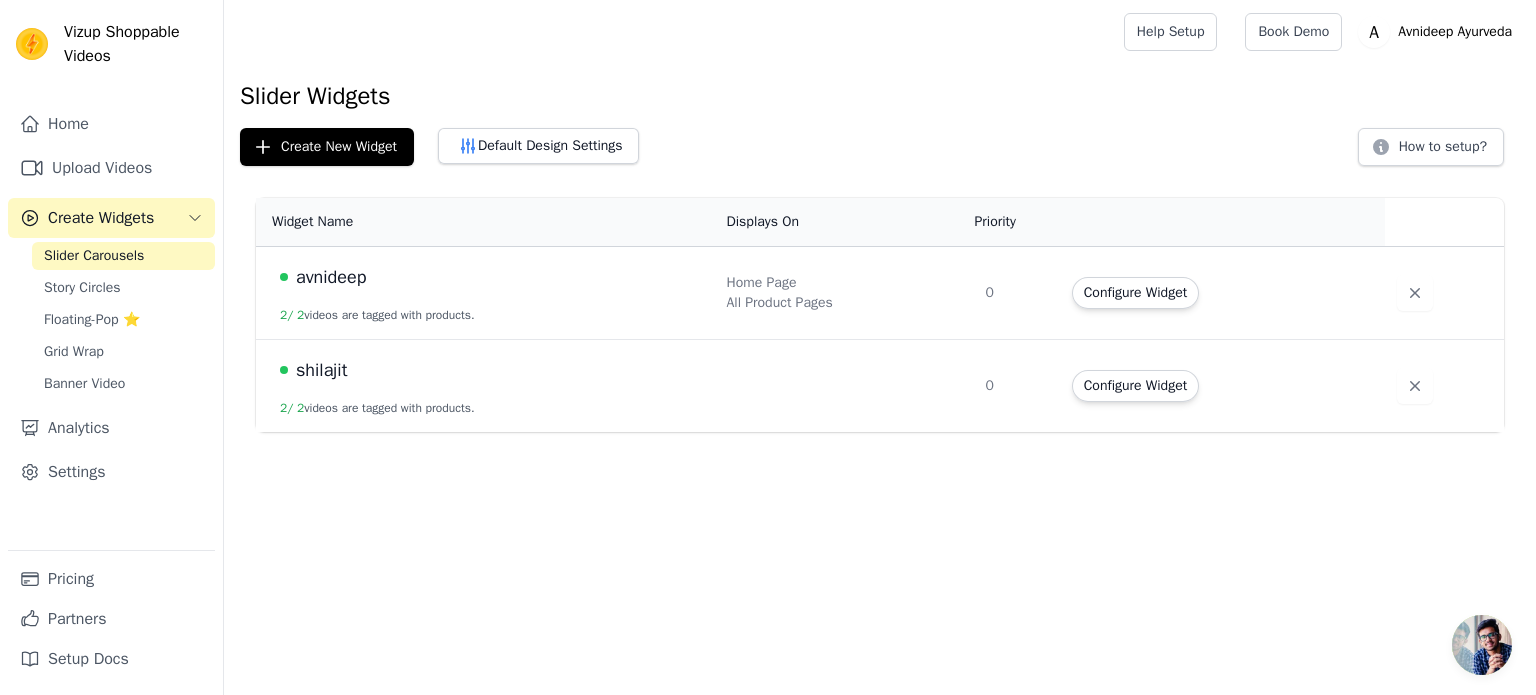 click on "shilajit   2  /   2  videos are tagged with products." at bounding box center (485, 386) 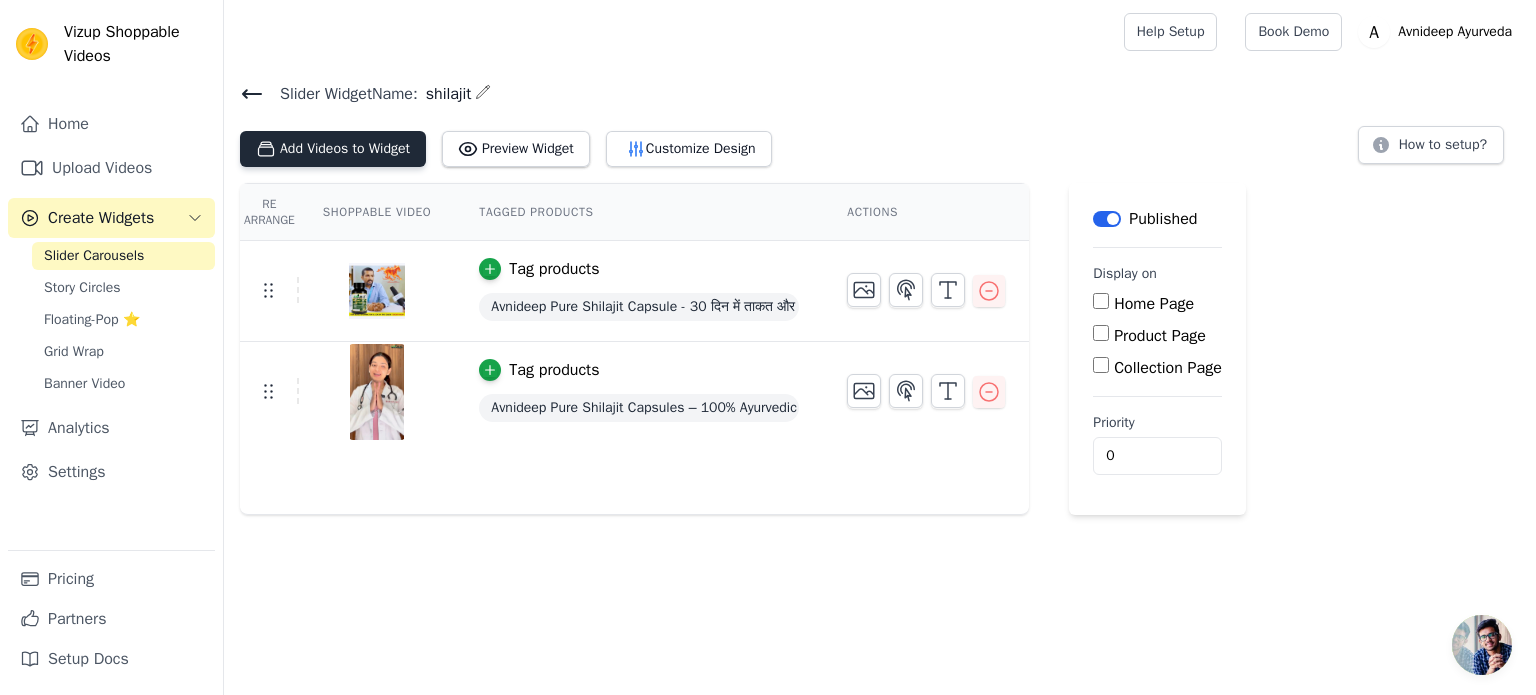 click on "Add Videos to Widget" at bounding box center (333, 149) 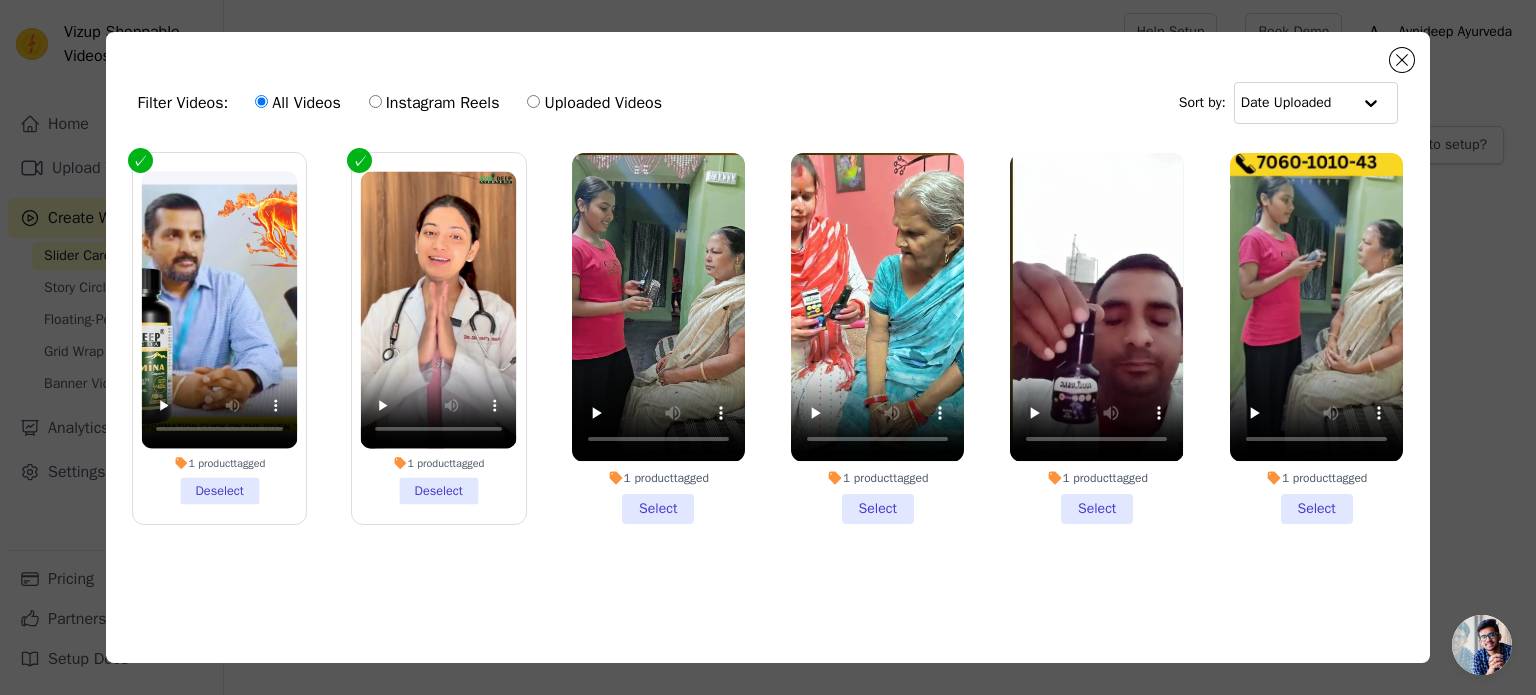 click on "1   product  tagged     Select" at bounding box center [658, 338] 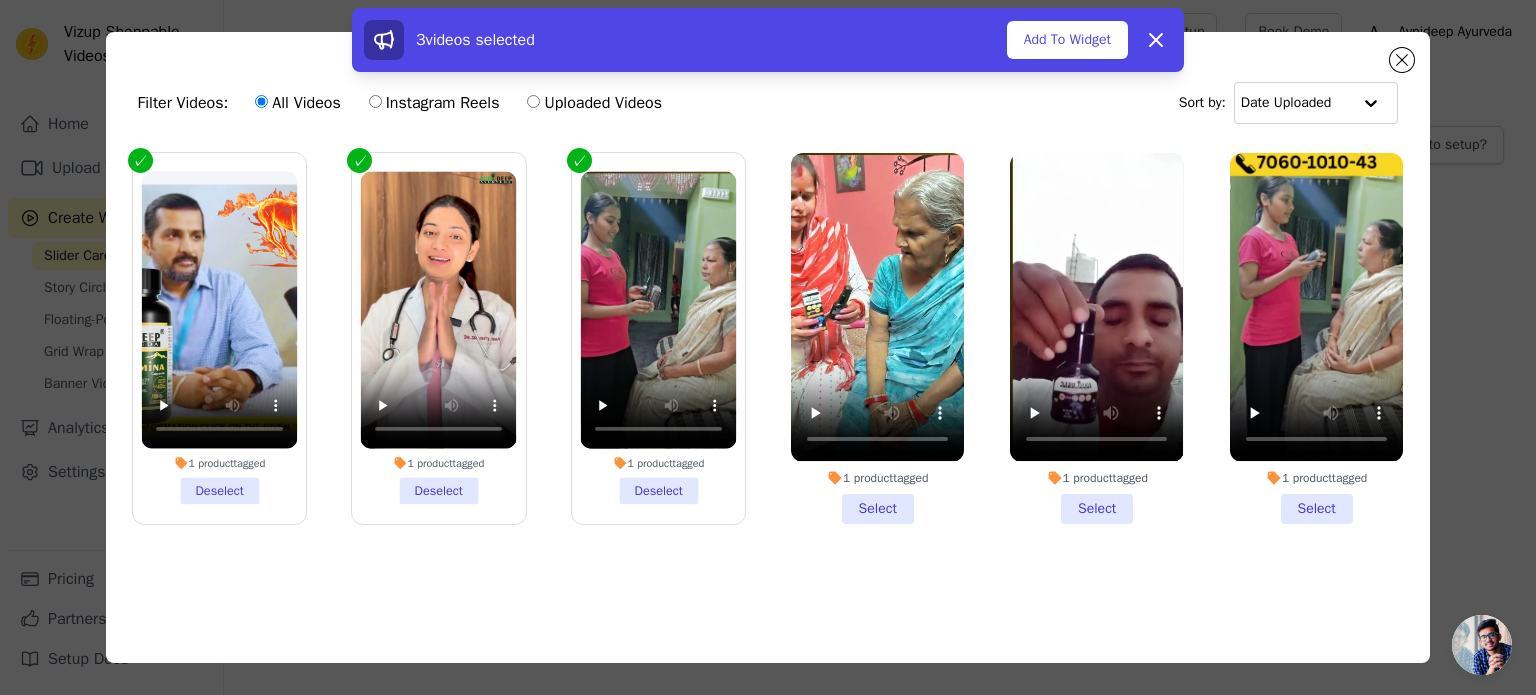 drag, startPoint x: 844, startPoint y: 506, endPoint x: 867, endPoint y: 506, distance: 23 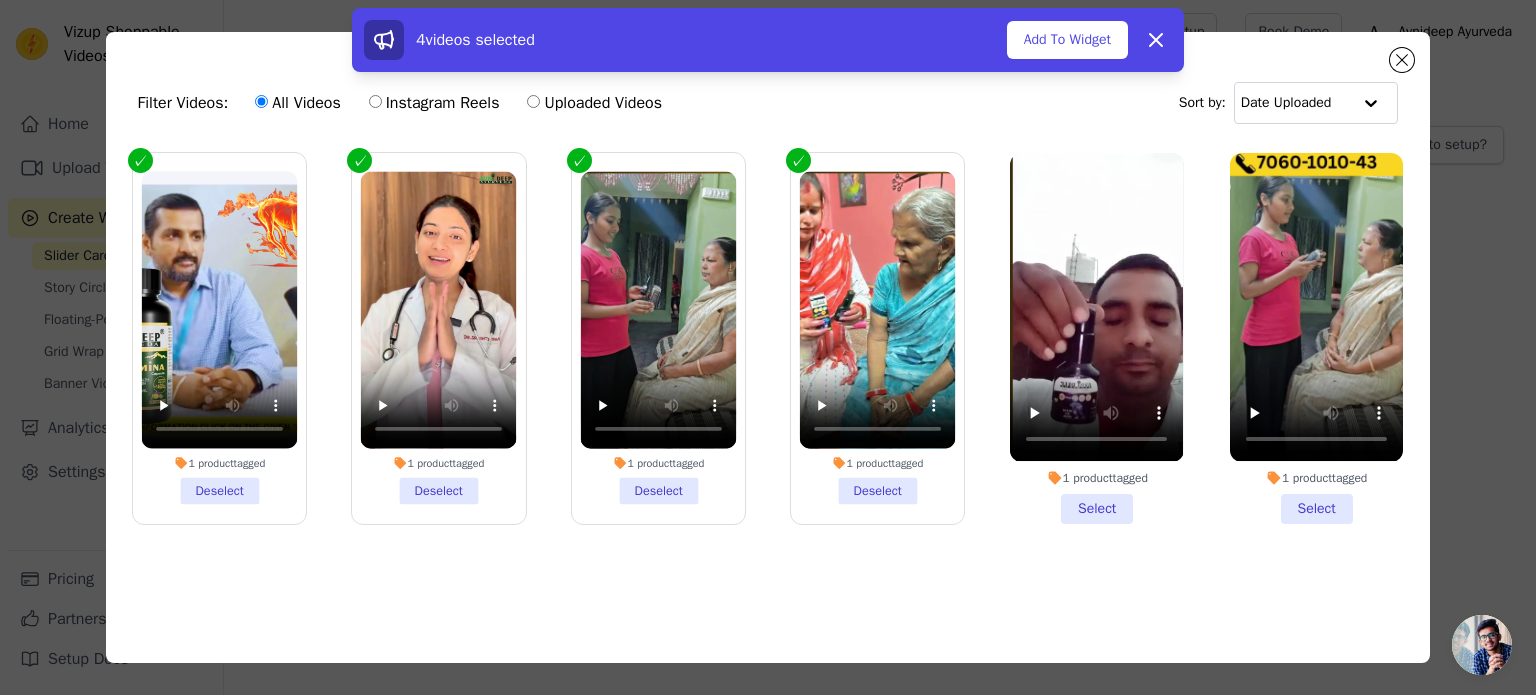 click on "1   product  tagged     Select" at bounding box center [1096, 338] 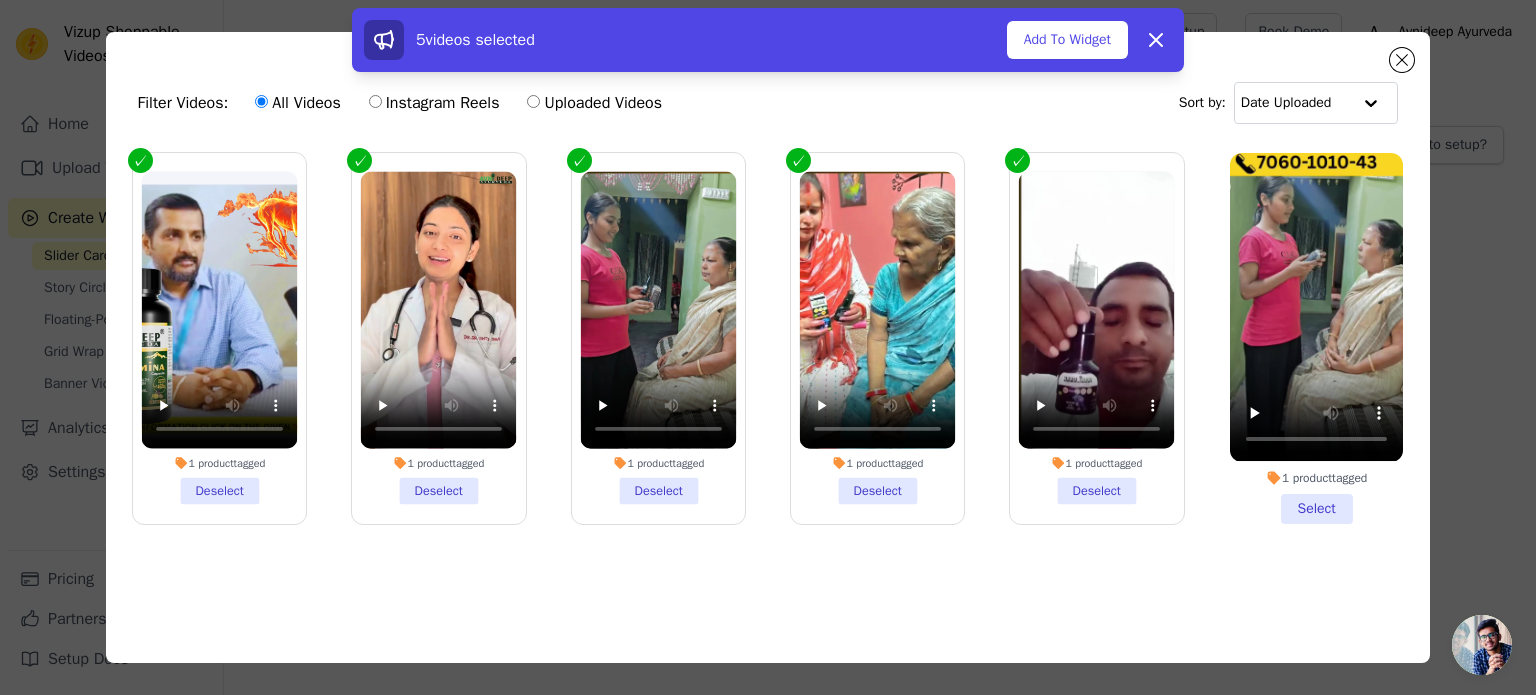 click on "1   product  tagged     Select" at bounding box center (1316, 338) 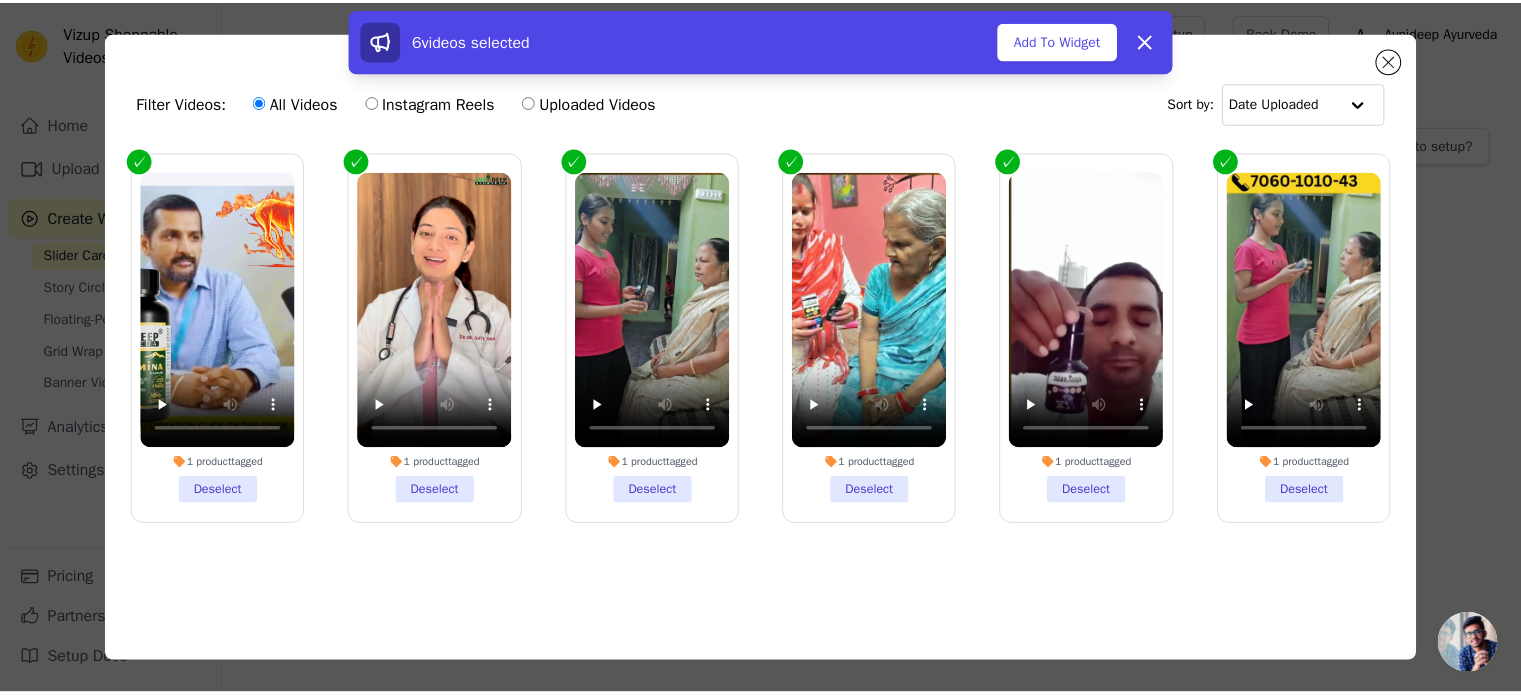 scroll, scrollTop: 0, scrollLeft: 0, axis: both 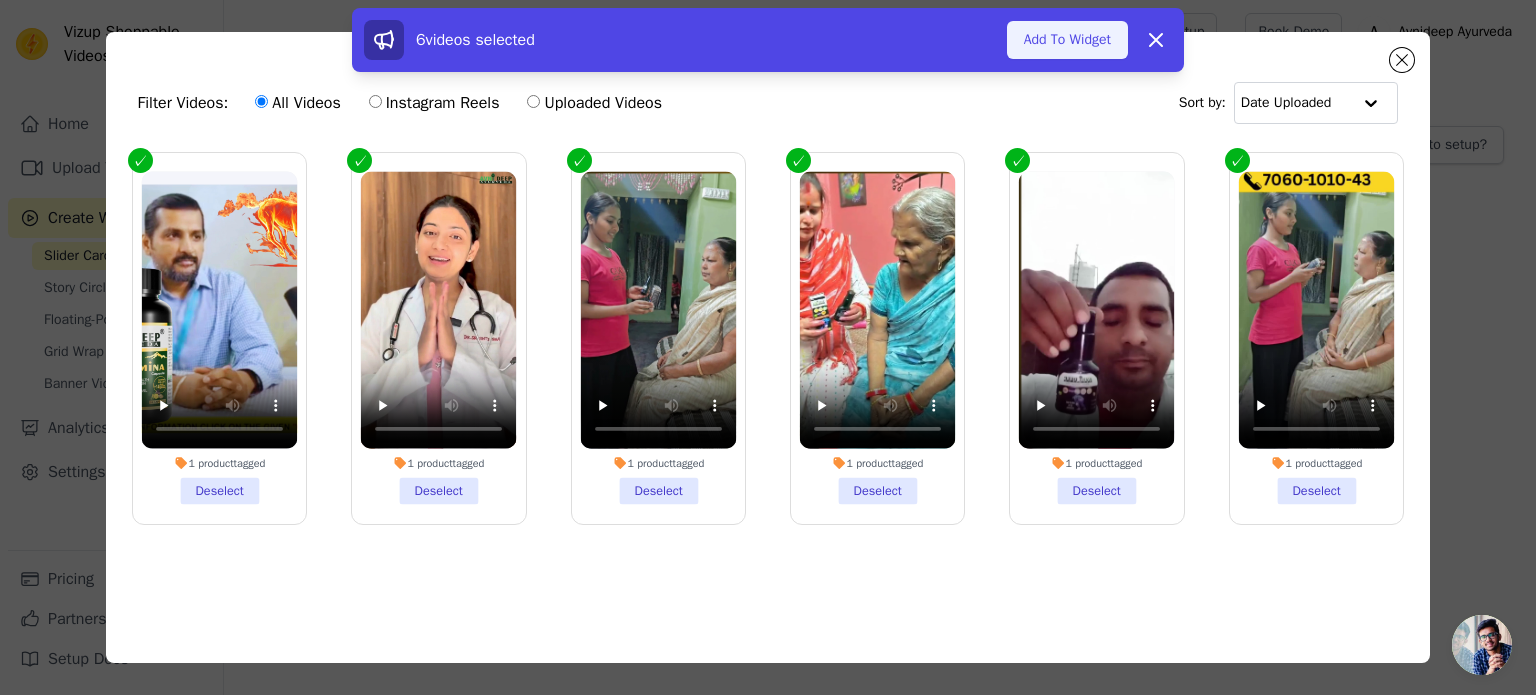 click on "Add To Widget" at bounding box center (1067, 40) 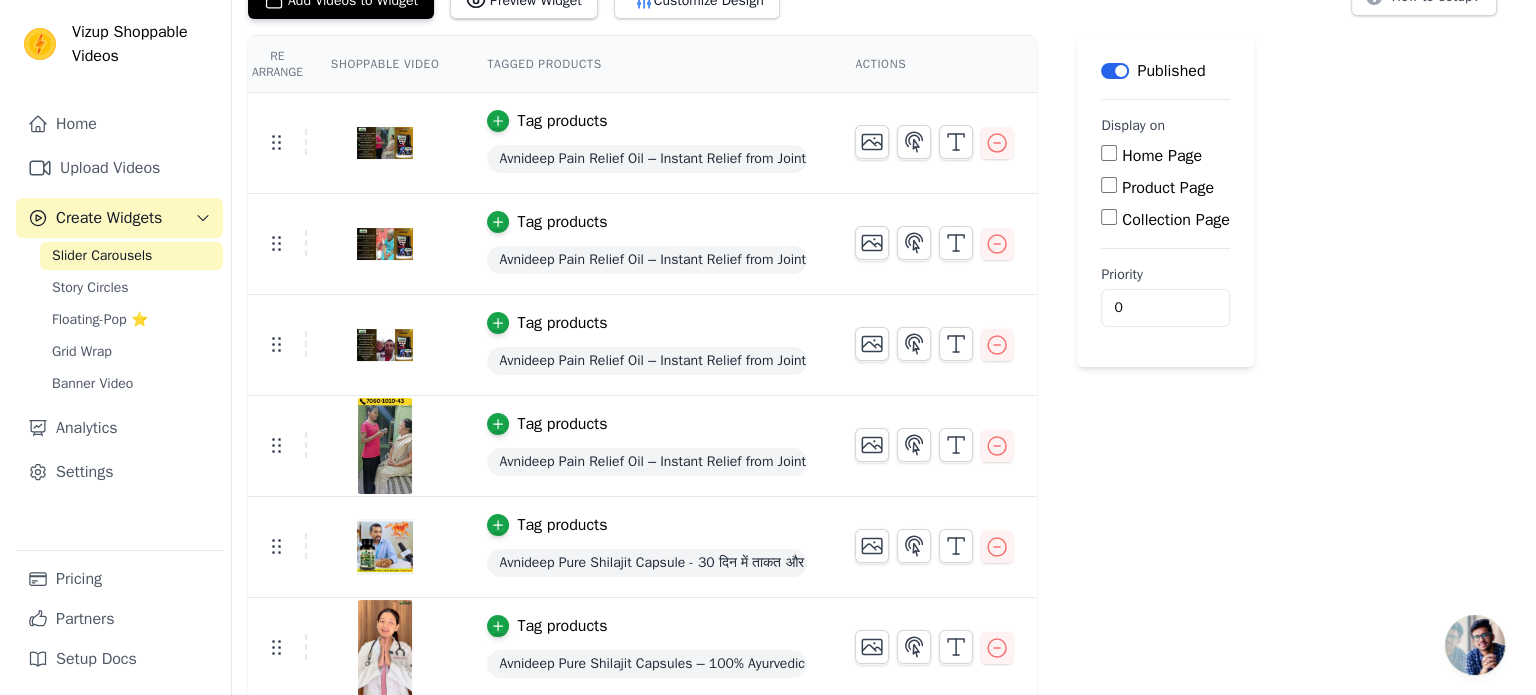 scroll, scrollTop: 0, scrollLeft: 0, axis: both 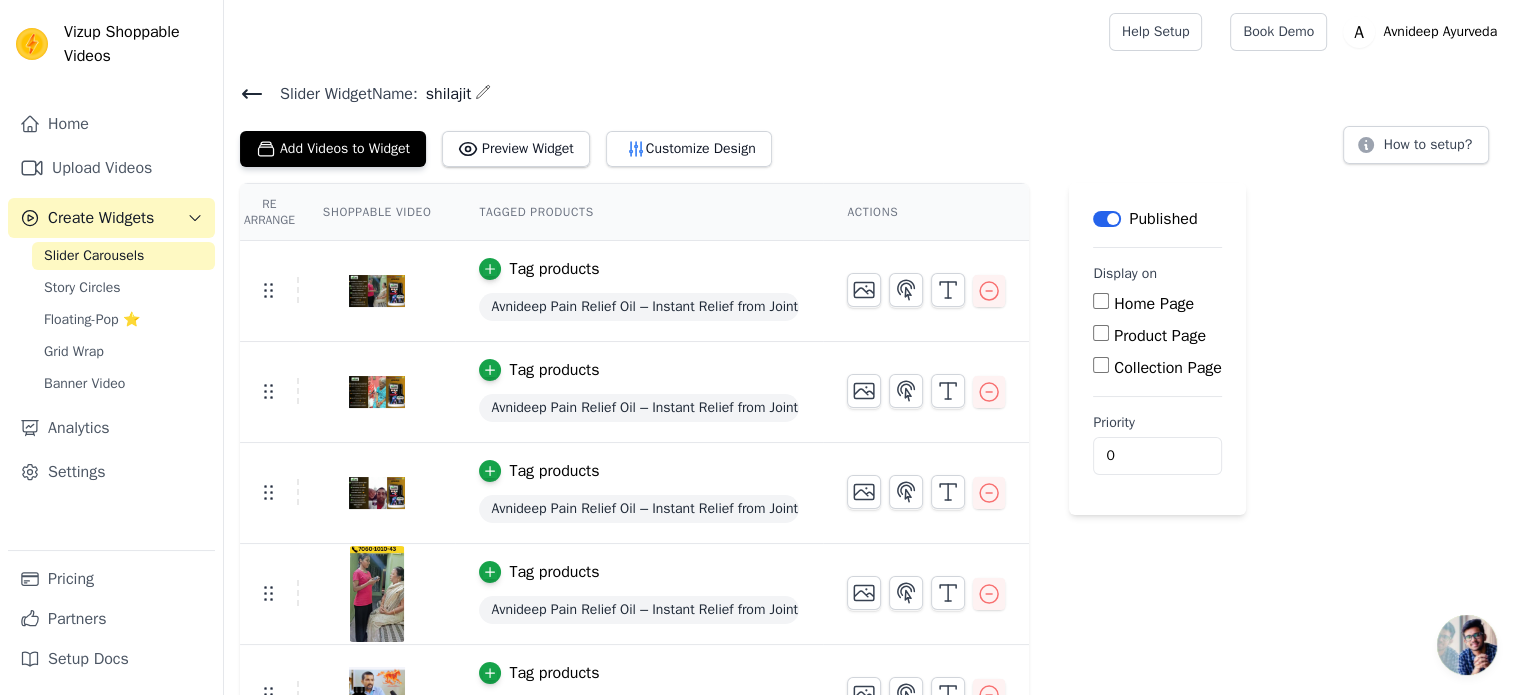 click on "Slider Widget  Name:   shilajit
Add Videos to Widget
Preview Widget       Customize Design
How to setup?" at bounding box center [872, 123] 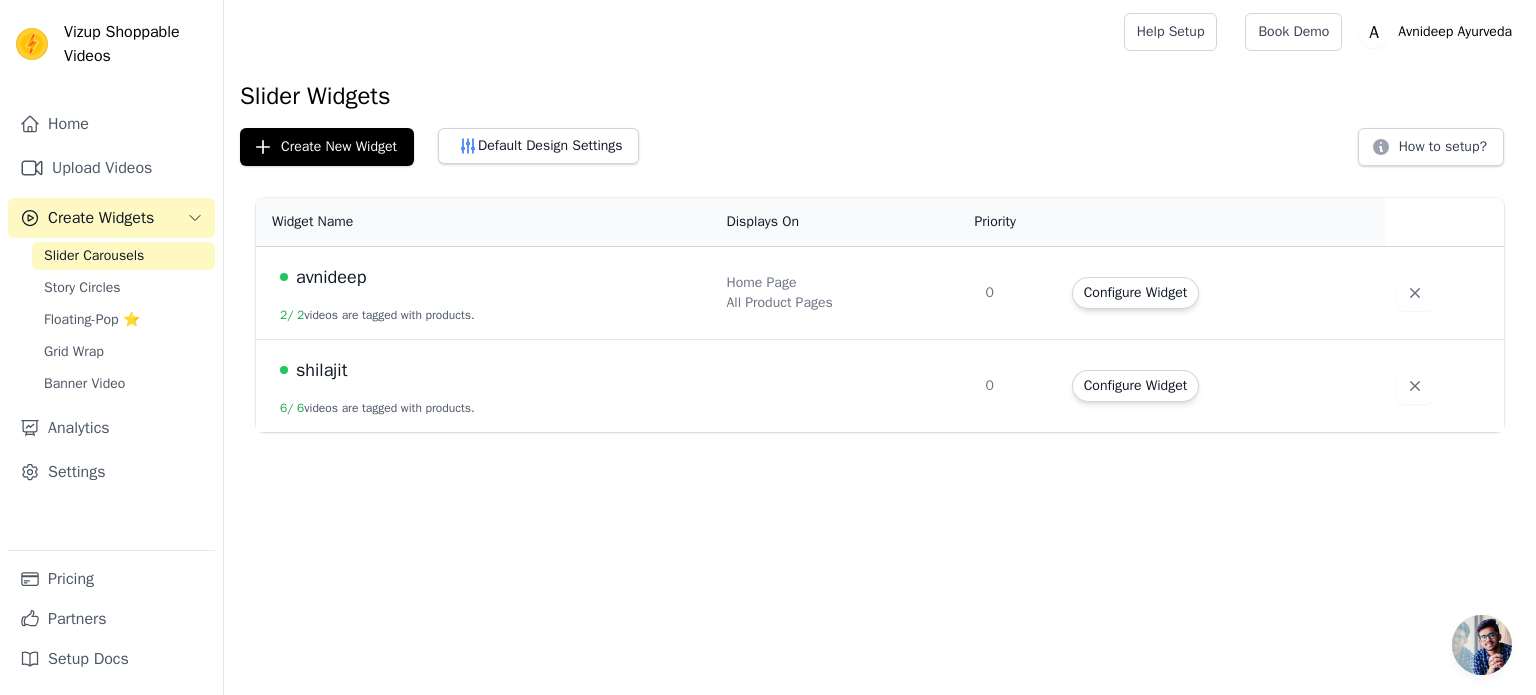 click on "shilajit" at bounding box center (321, 370) 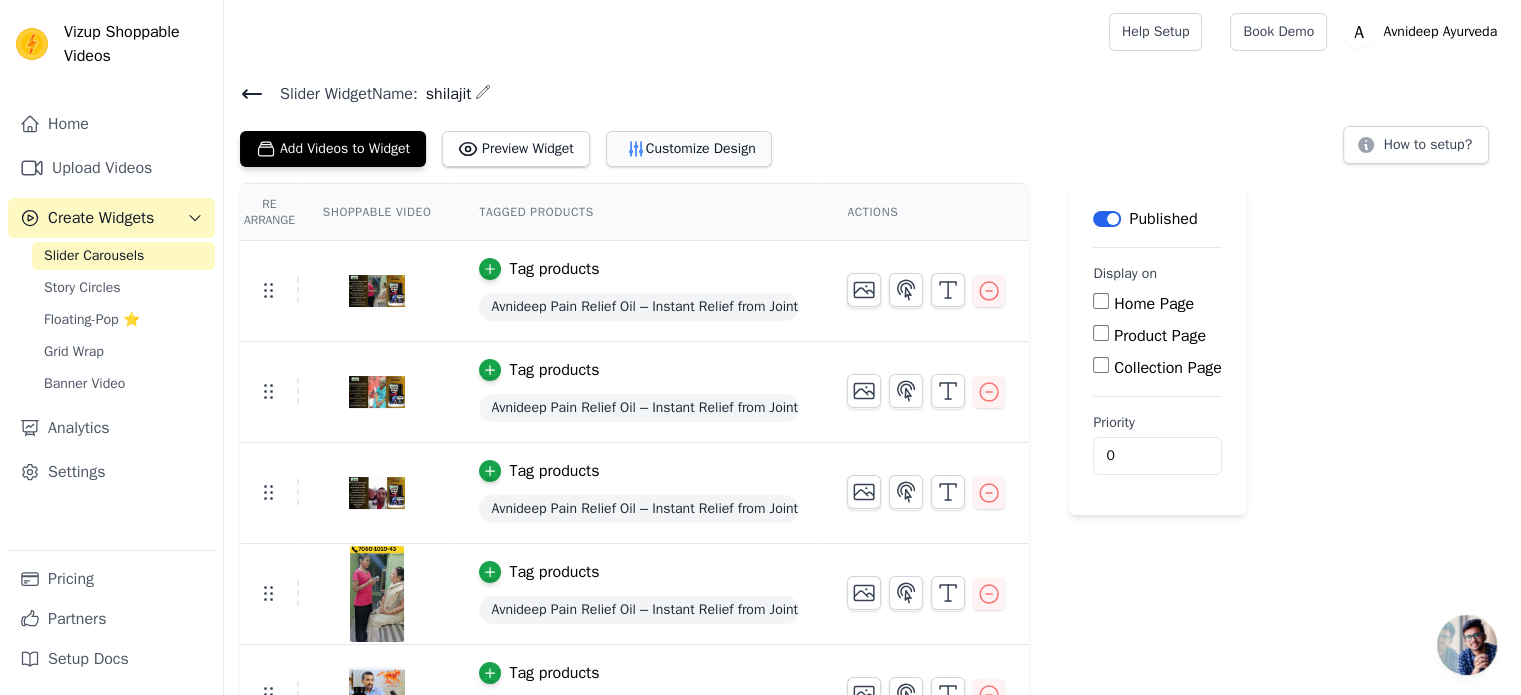 click on "Customize Design" at bounding box center [689, 149] 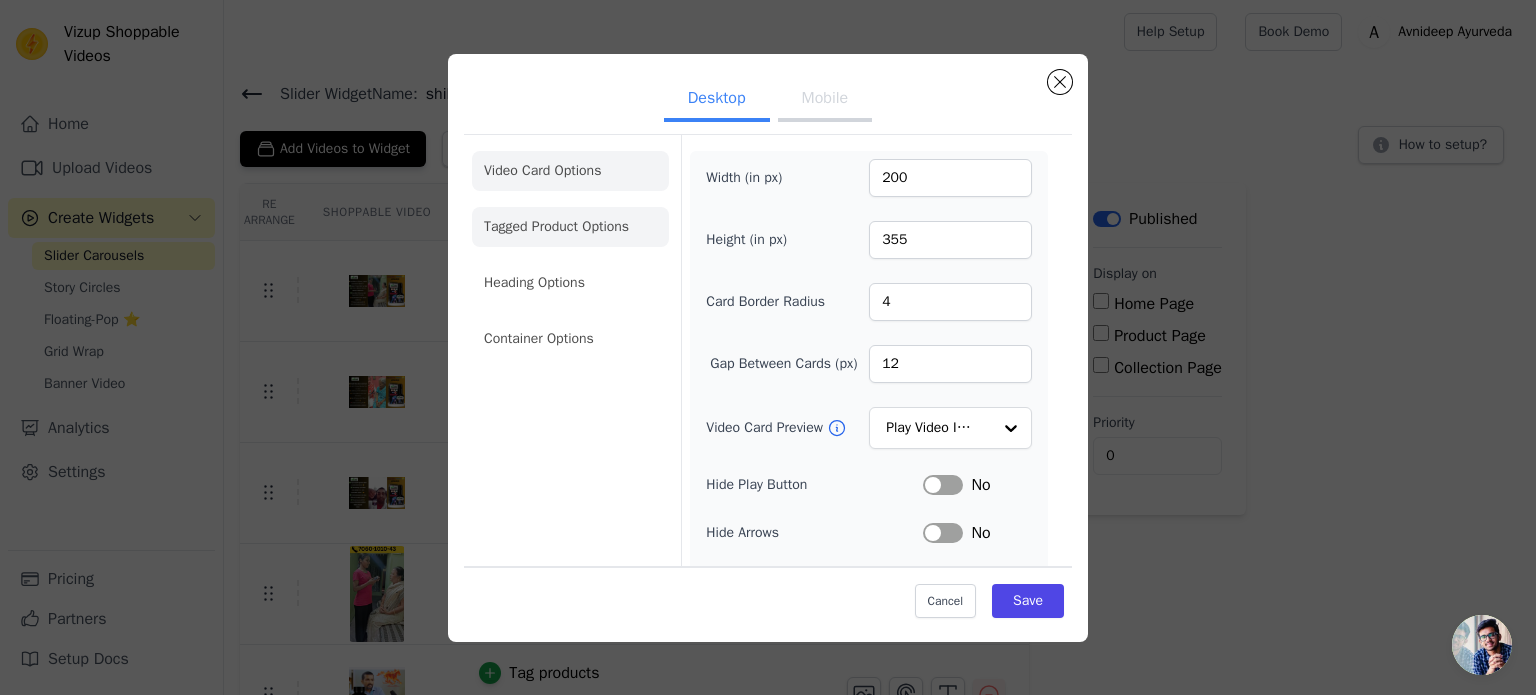 click on "Tagged Product Options" 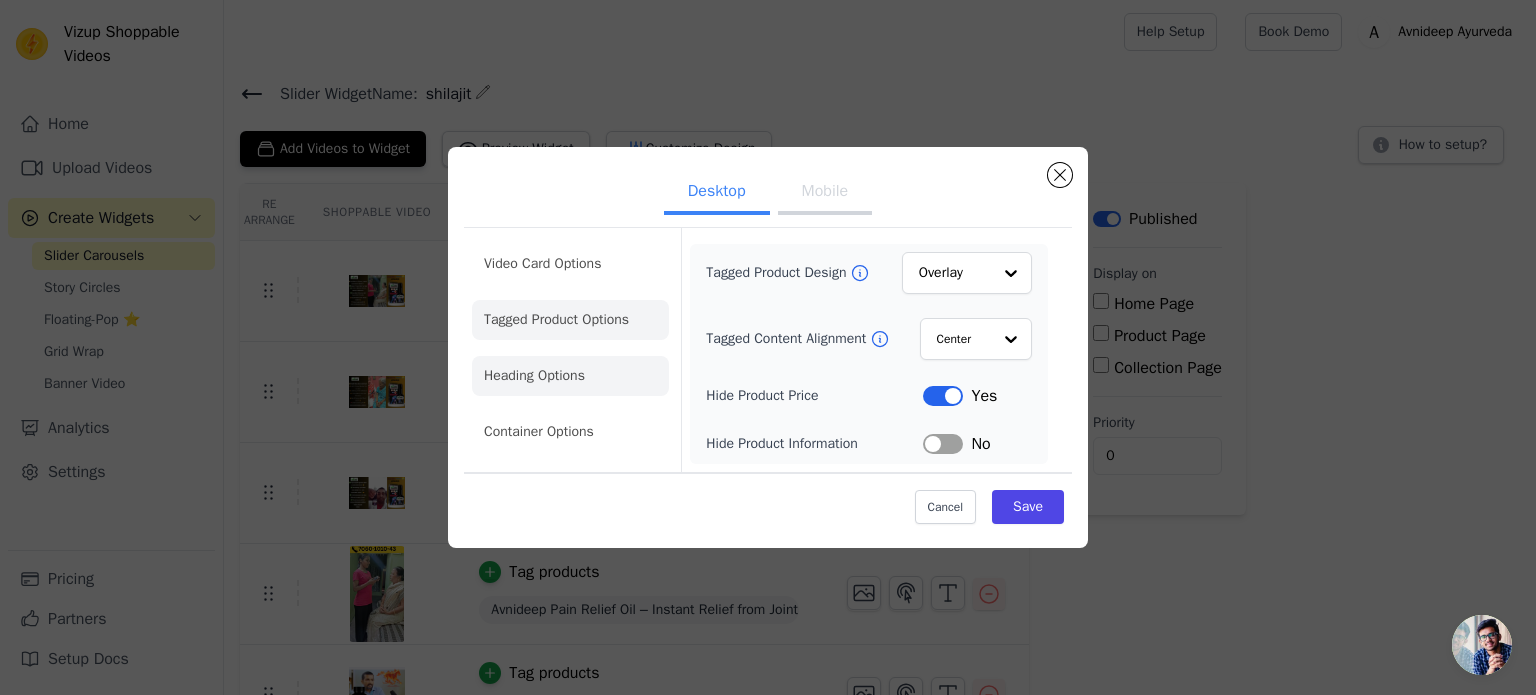 click on "Heading Options" 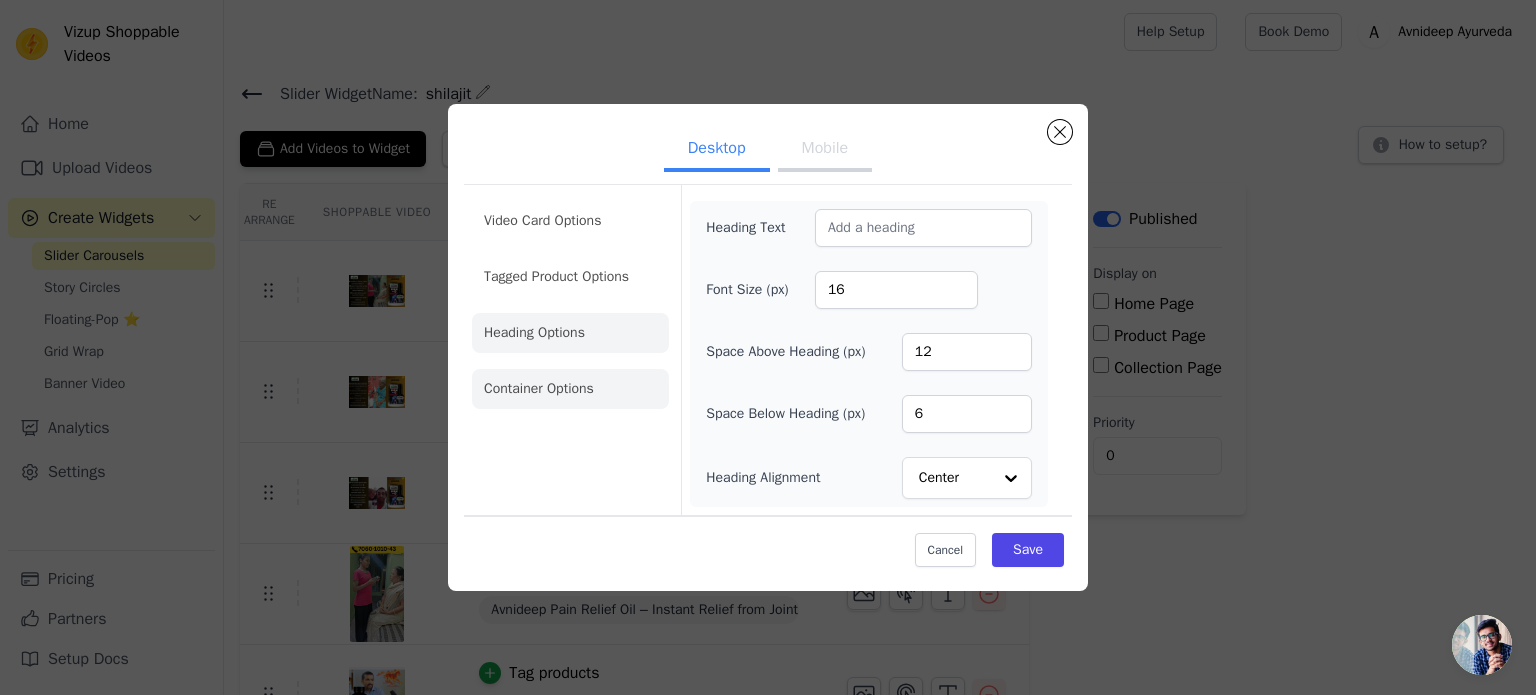 click on "Container Options" 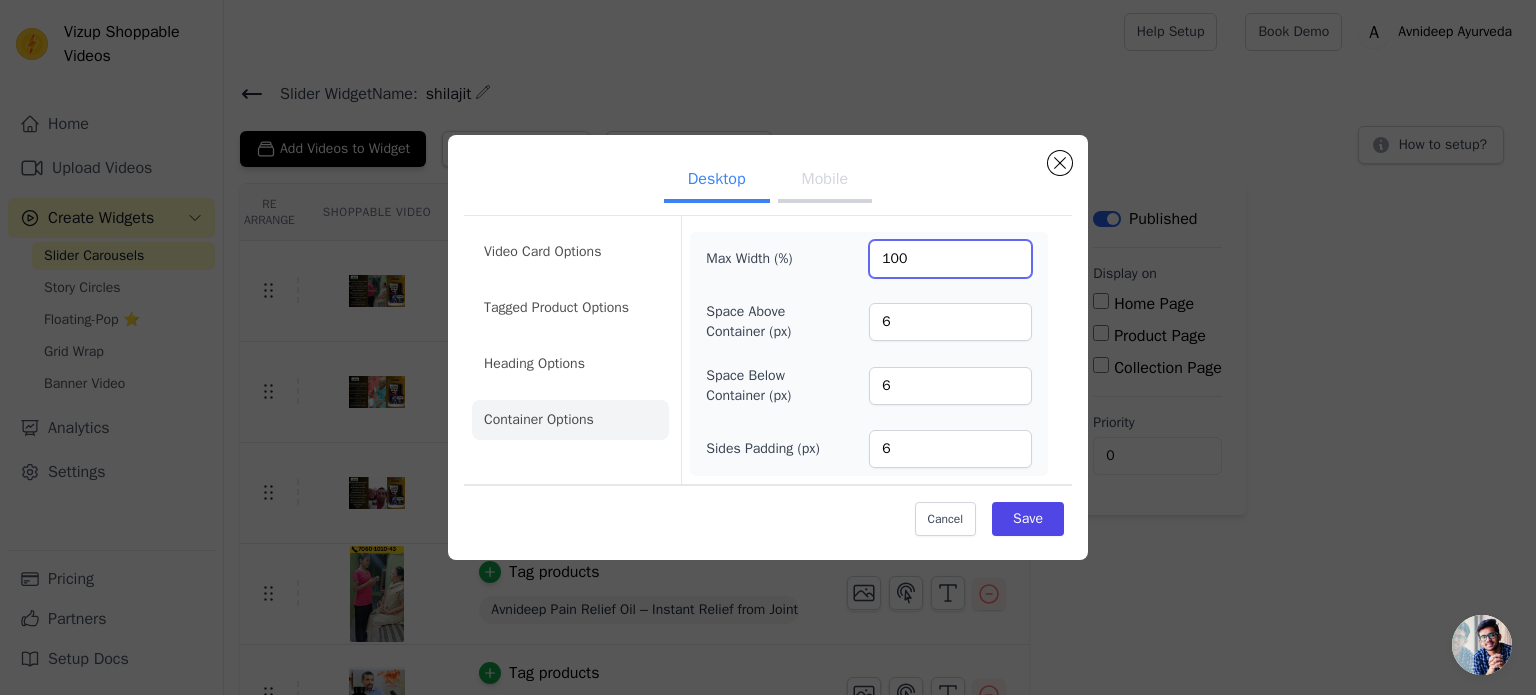 drag, startPoint x: 928, startPoint y: 263, endPoint x: 880, endPoint y: 276, distance: 49.729267 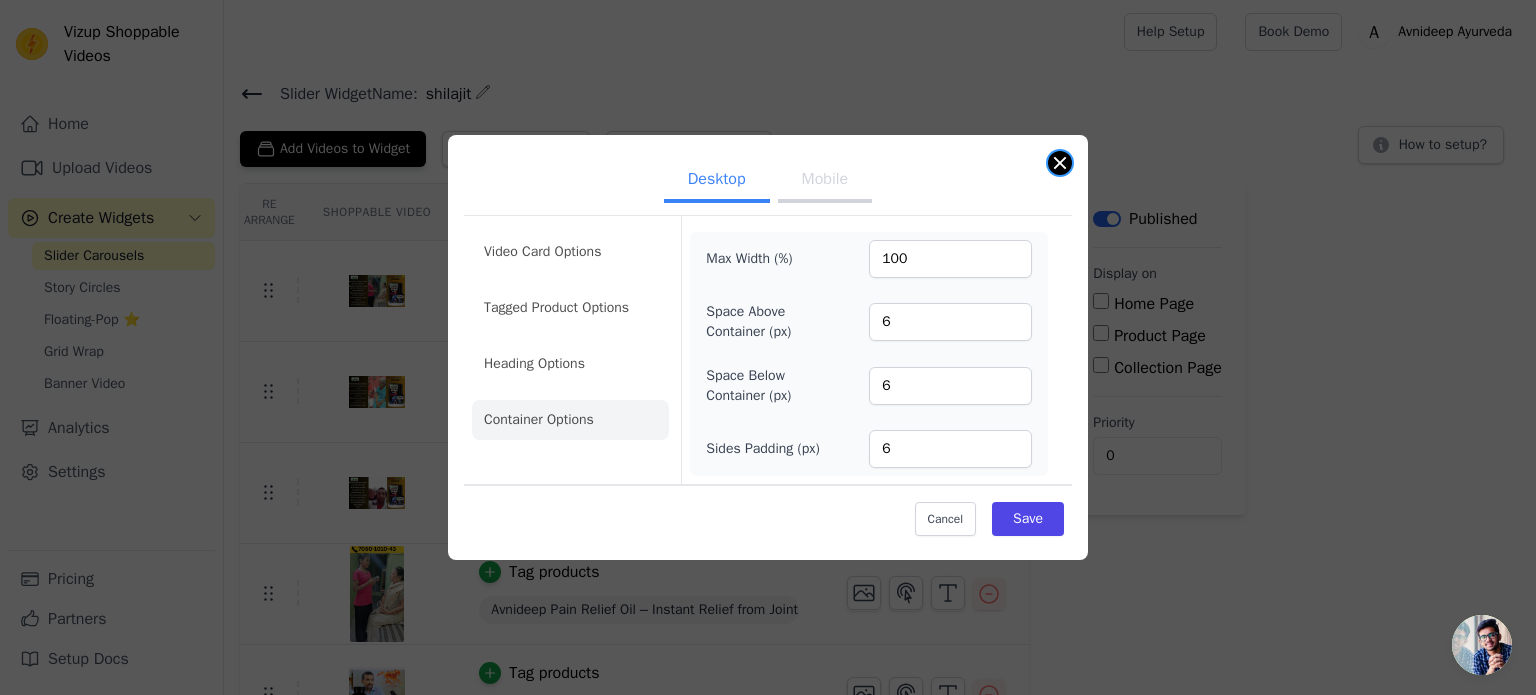 click at bounding box center (1060, 163) 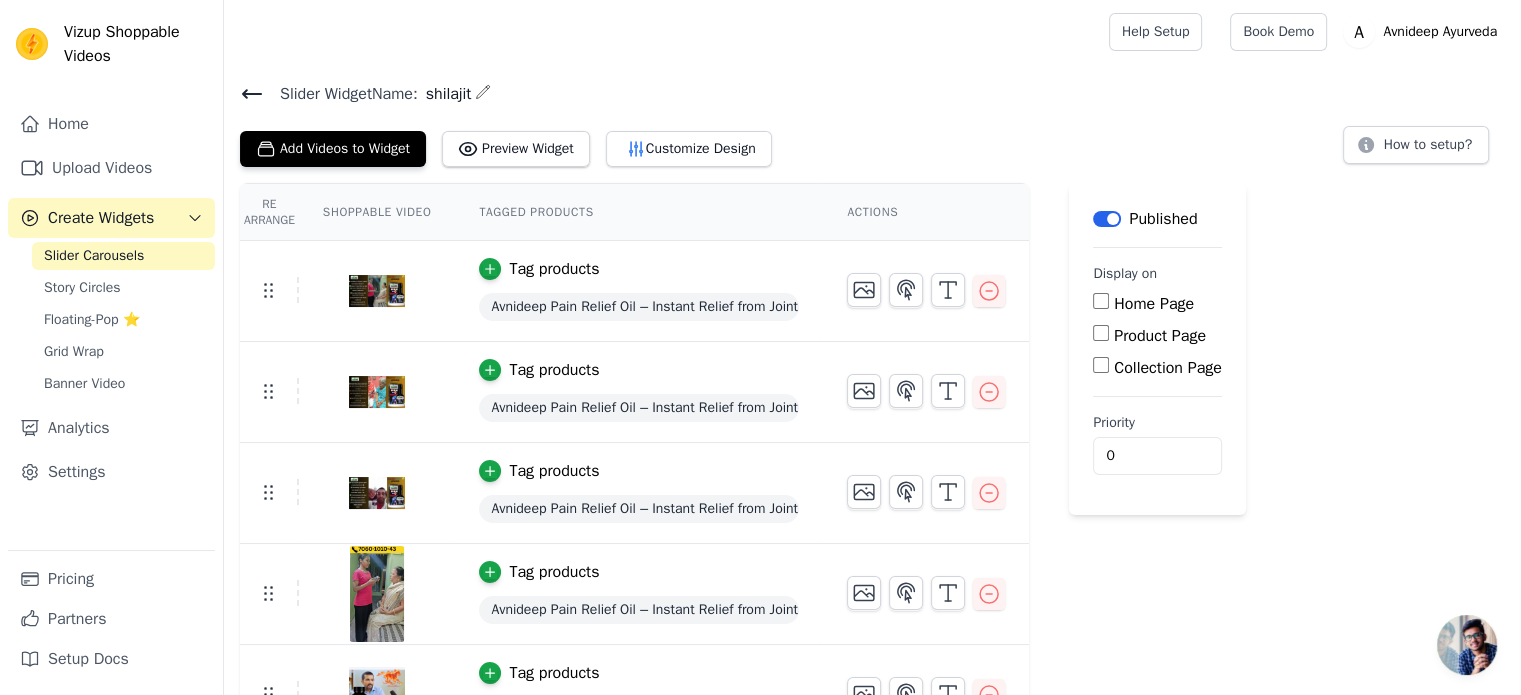 click 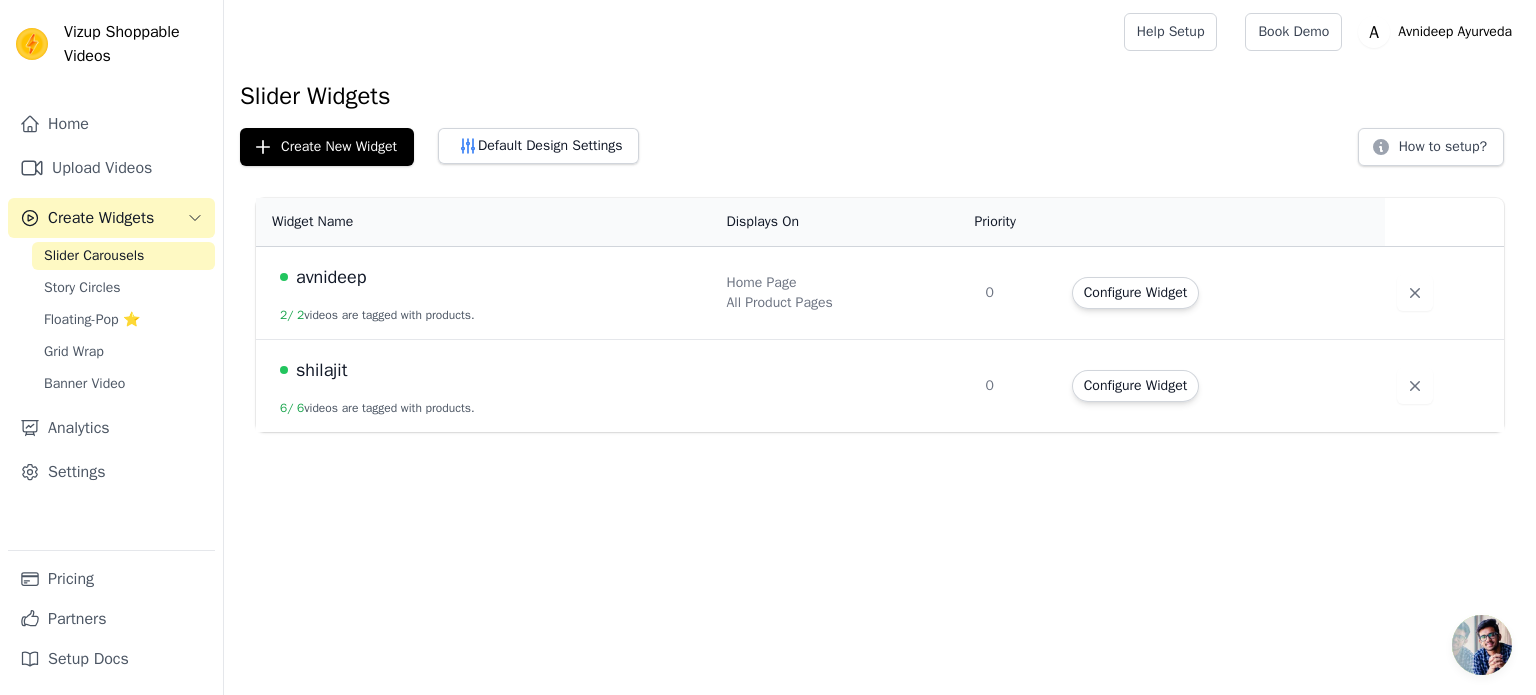 click on "avnideep" at bounding box center (331, 277) 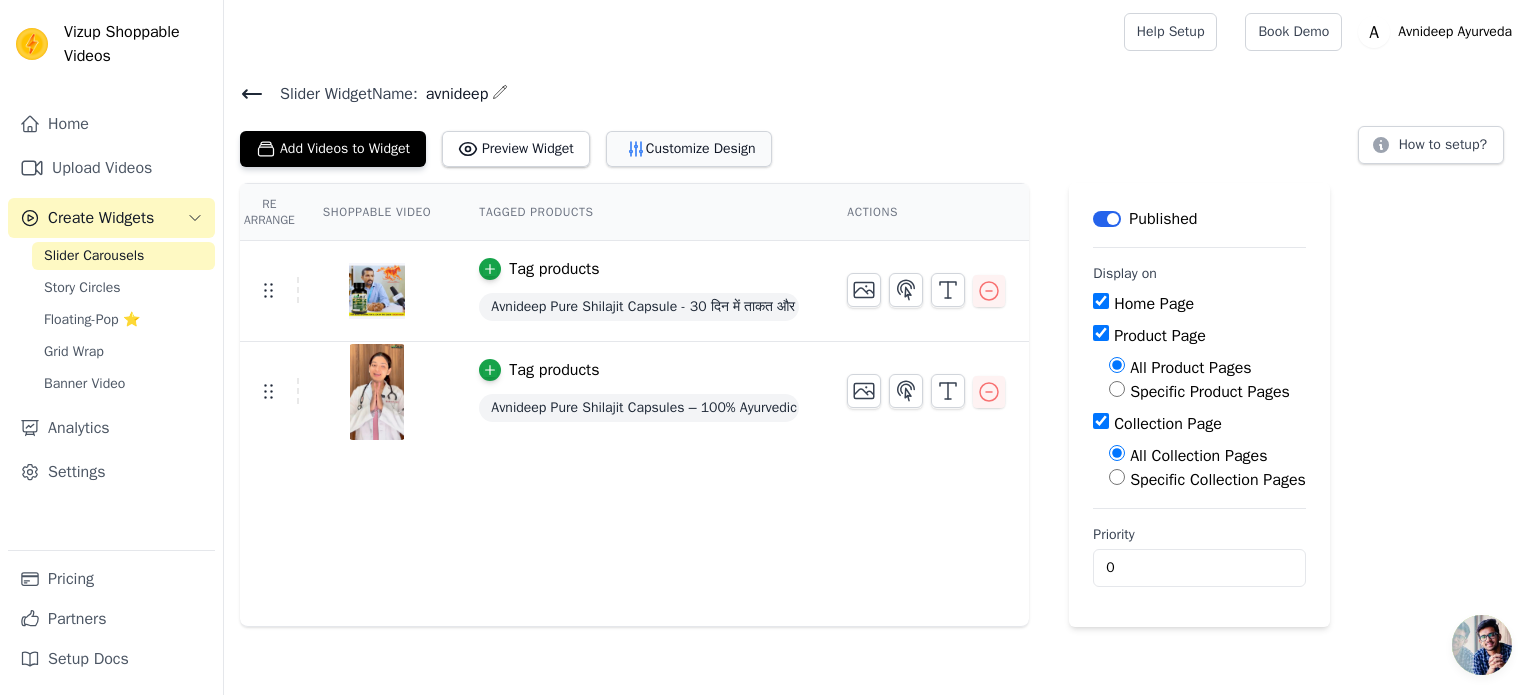 click on "Customize Design" at bounding box center (689, 149) 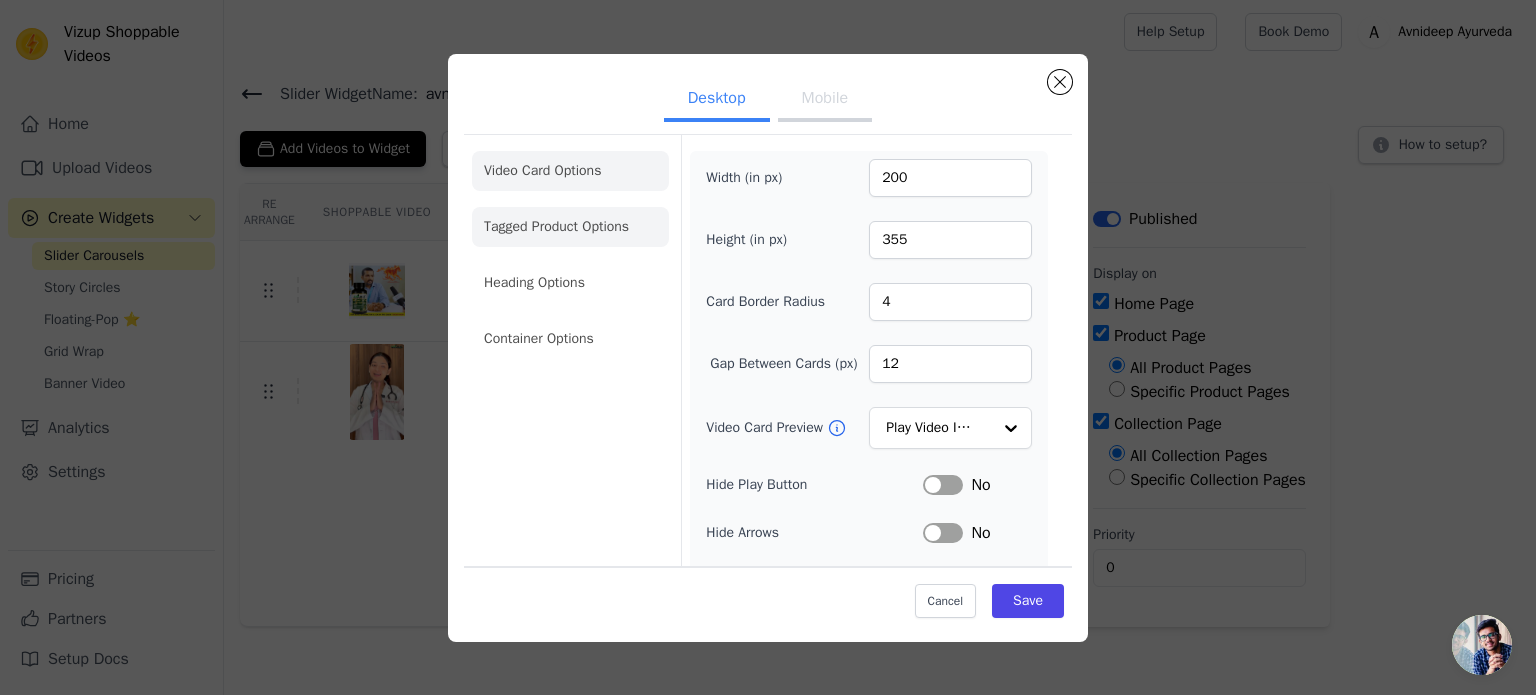 click on "Tagged Product Options" 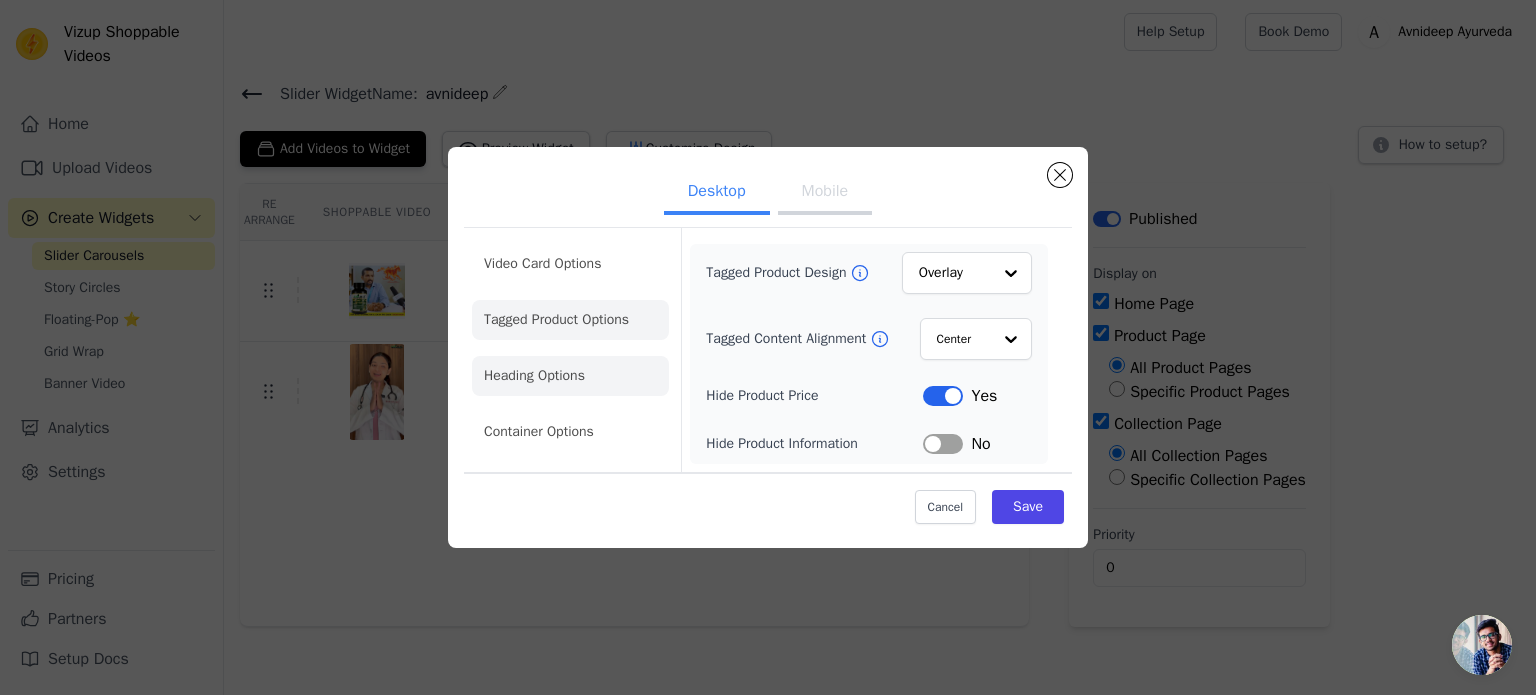 click on "Heading Options" 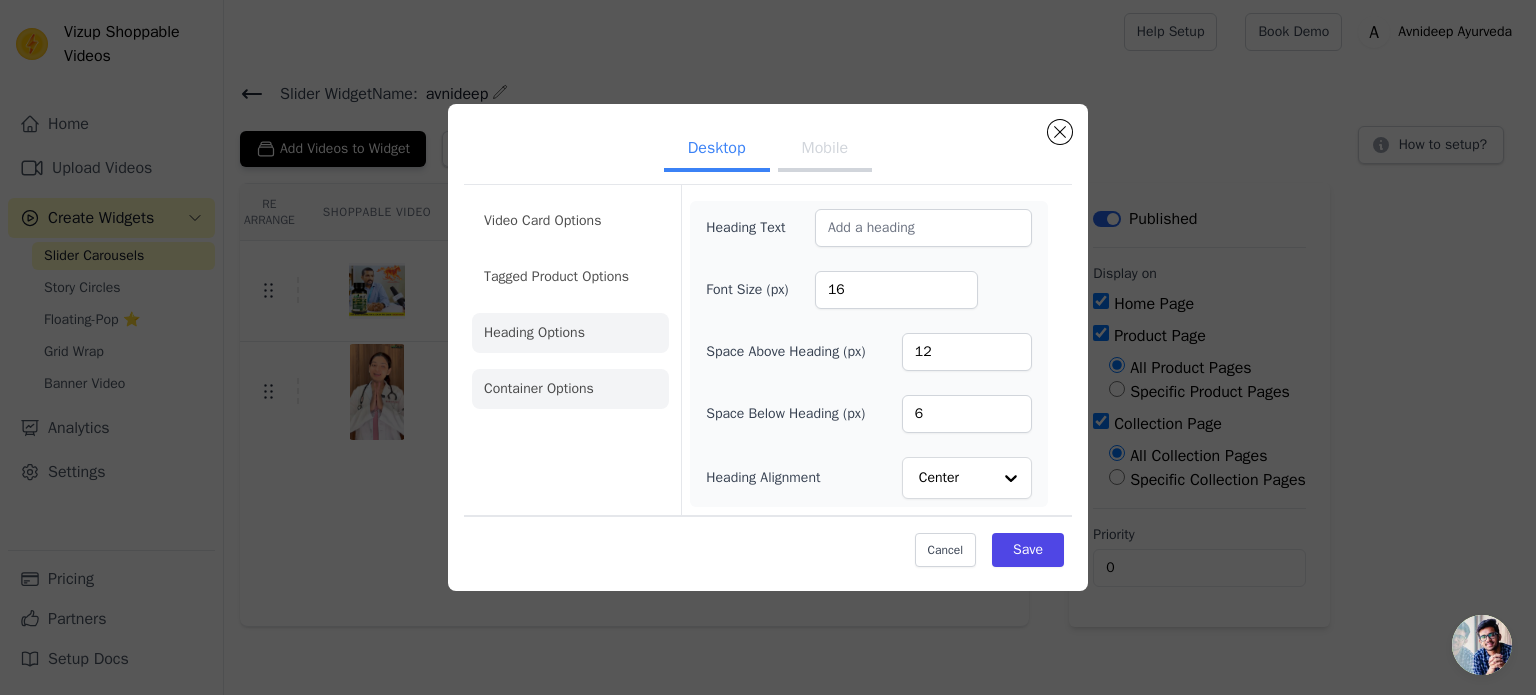 click on "Container Options" 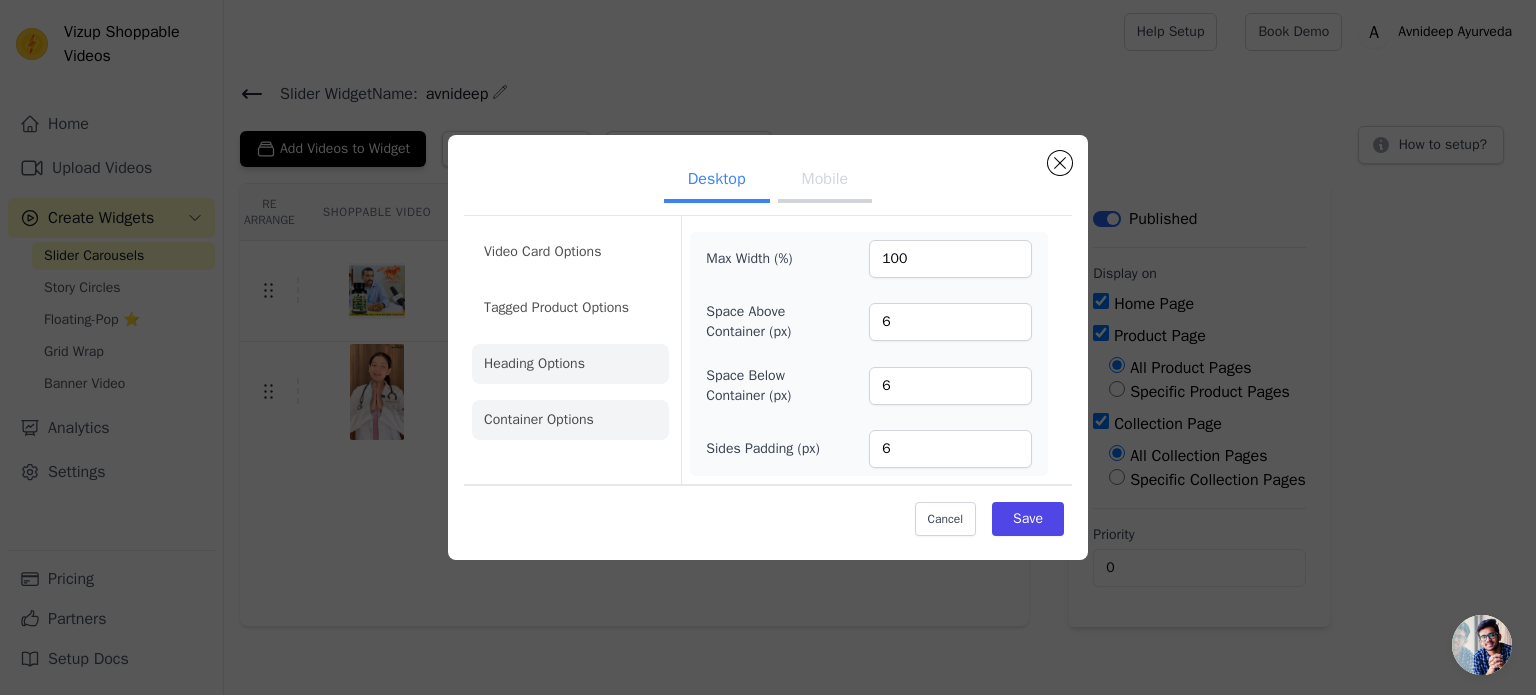 click on "Heading Options" 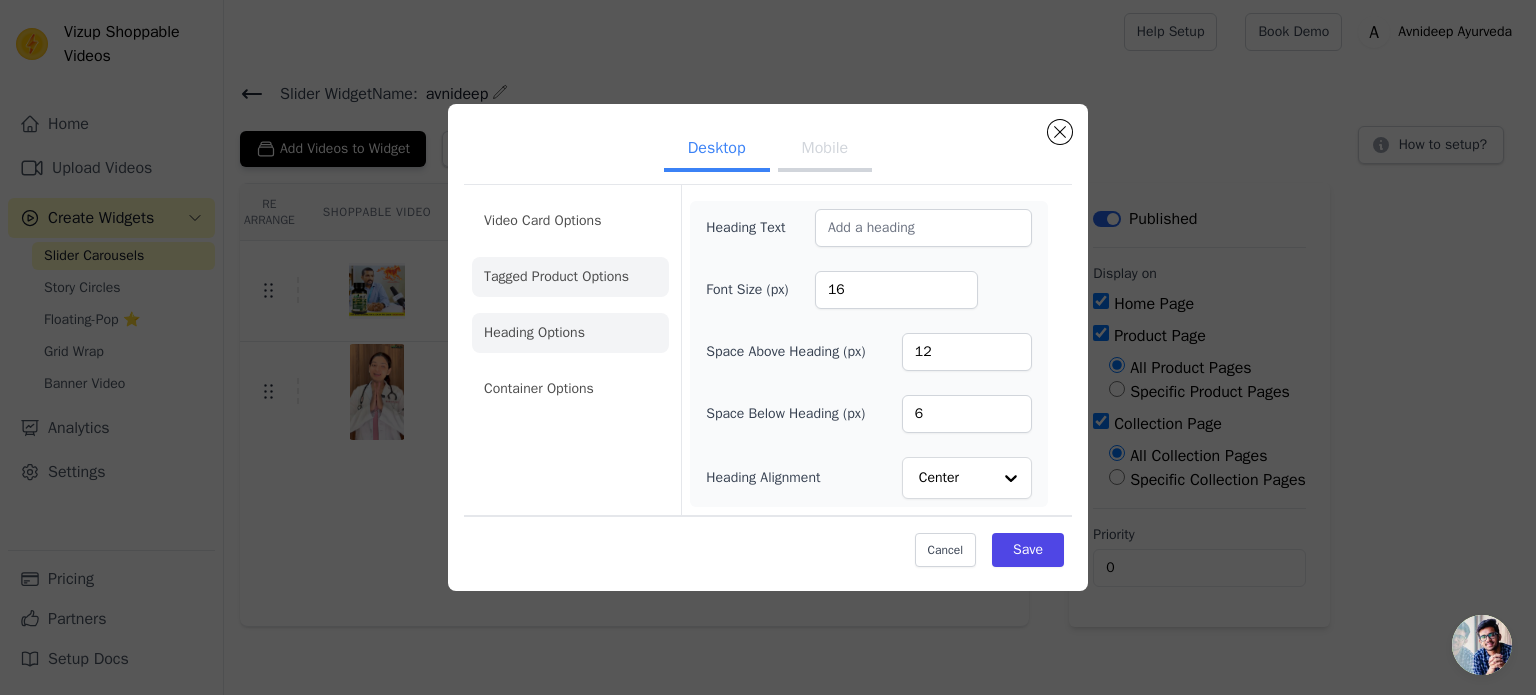 click on "Tagged Product Options" 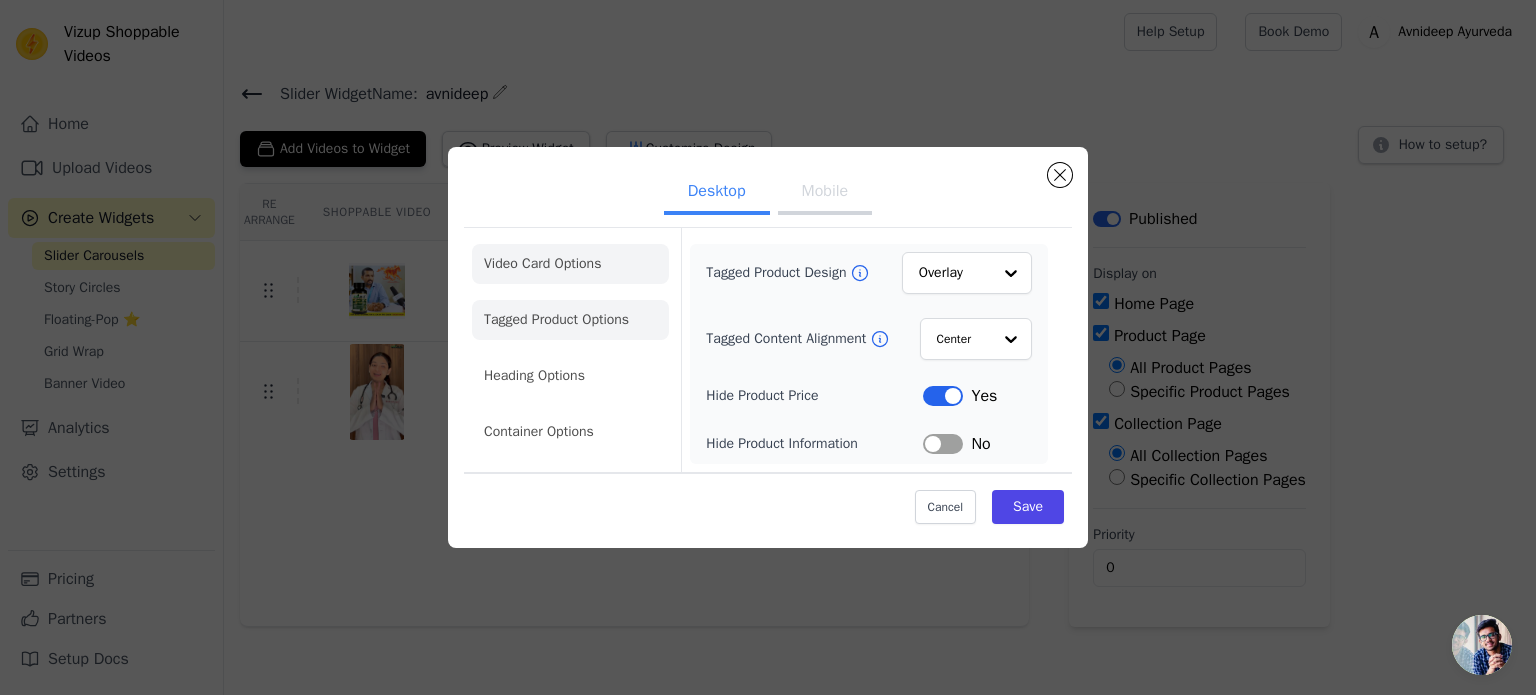 click on "Video Card Options" 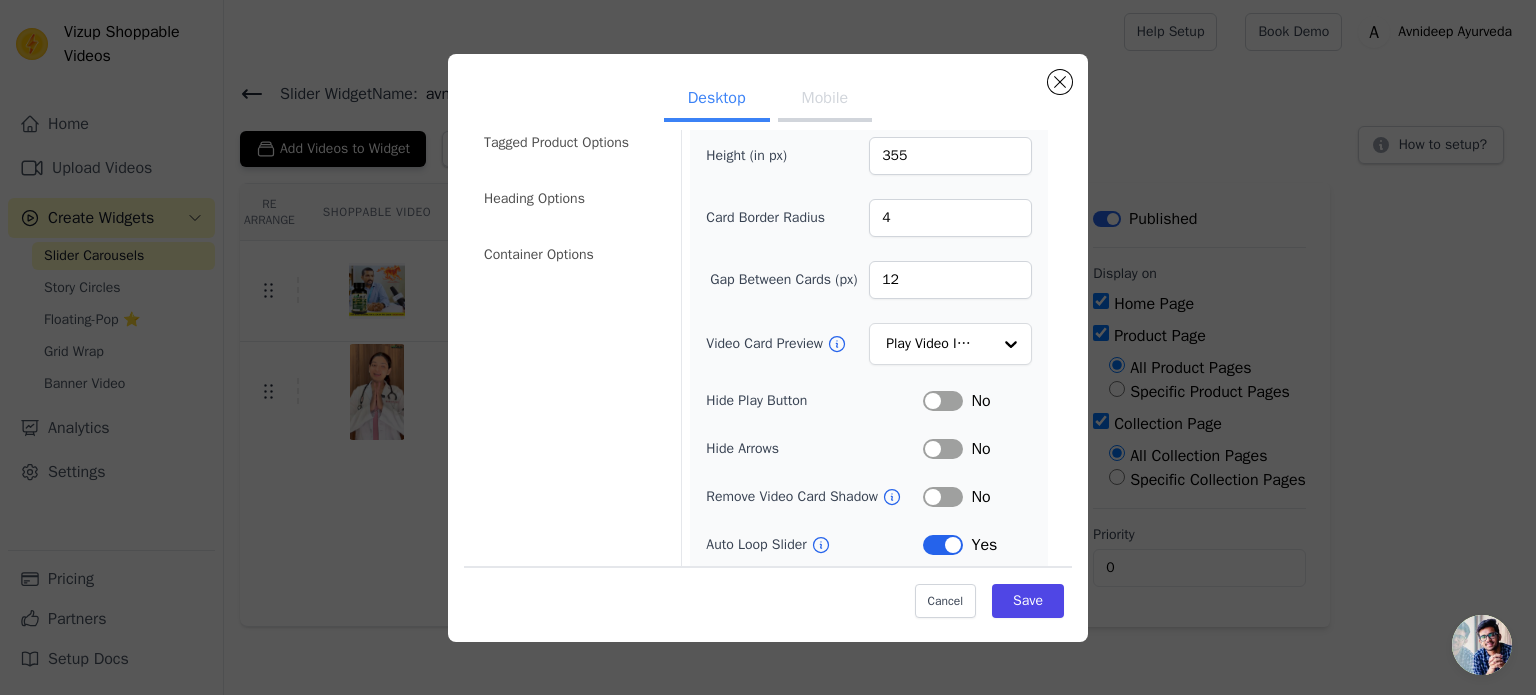 scroll, scrollTop: 0, scrollLeft: 0, axis: both 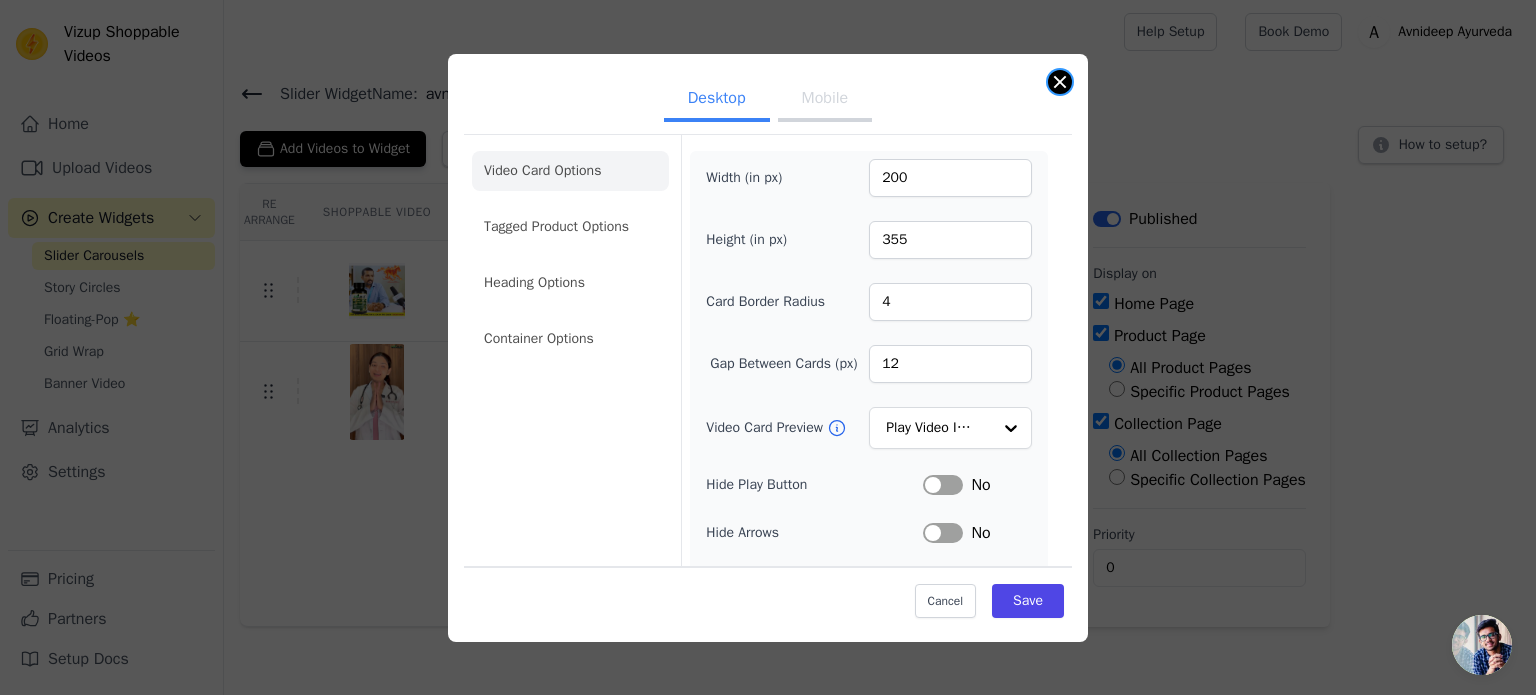 click at bounding box center [1060, 82] 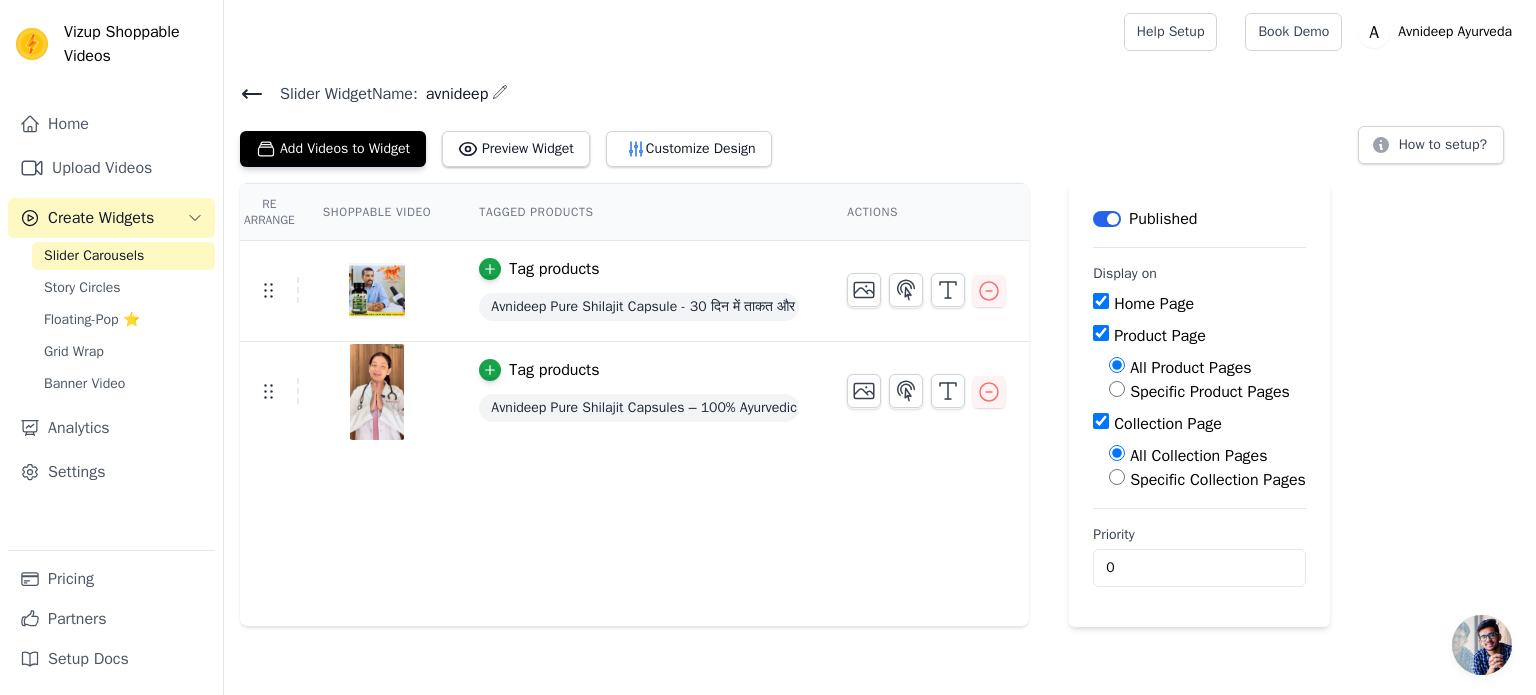click 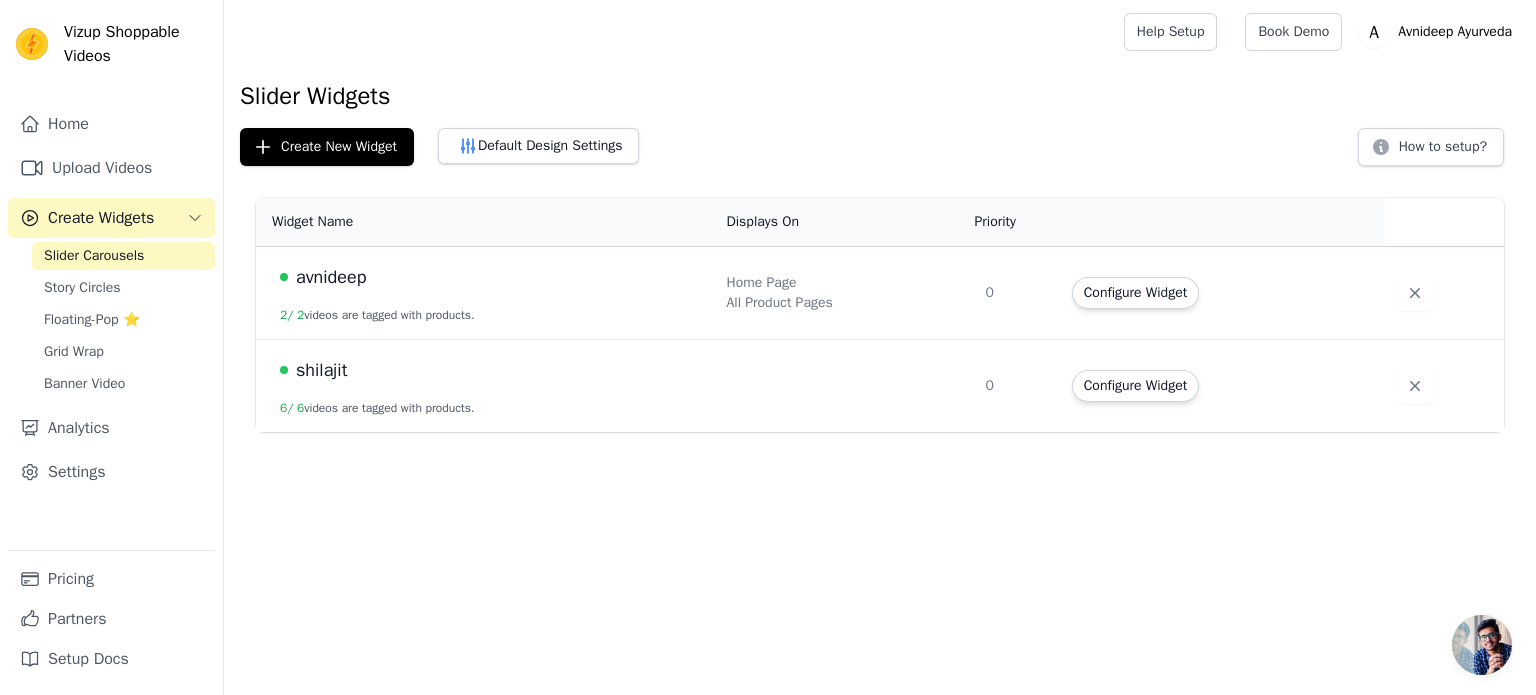 click on "shilajit" at bounding box center [321, 370] 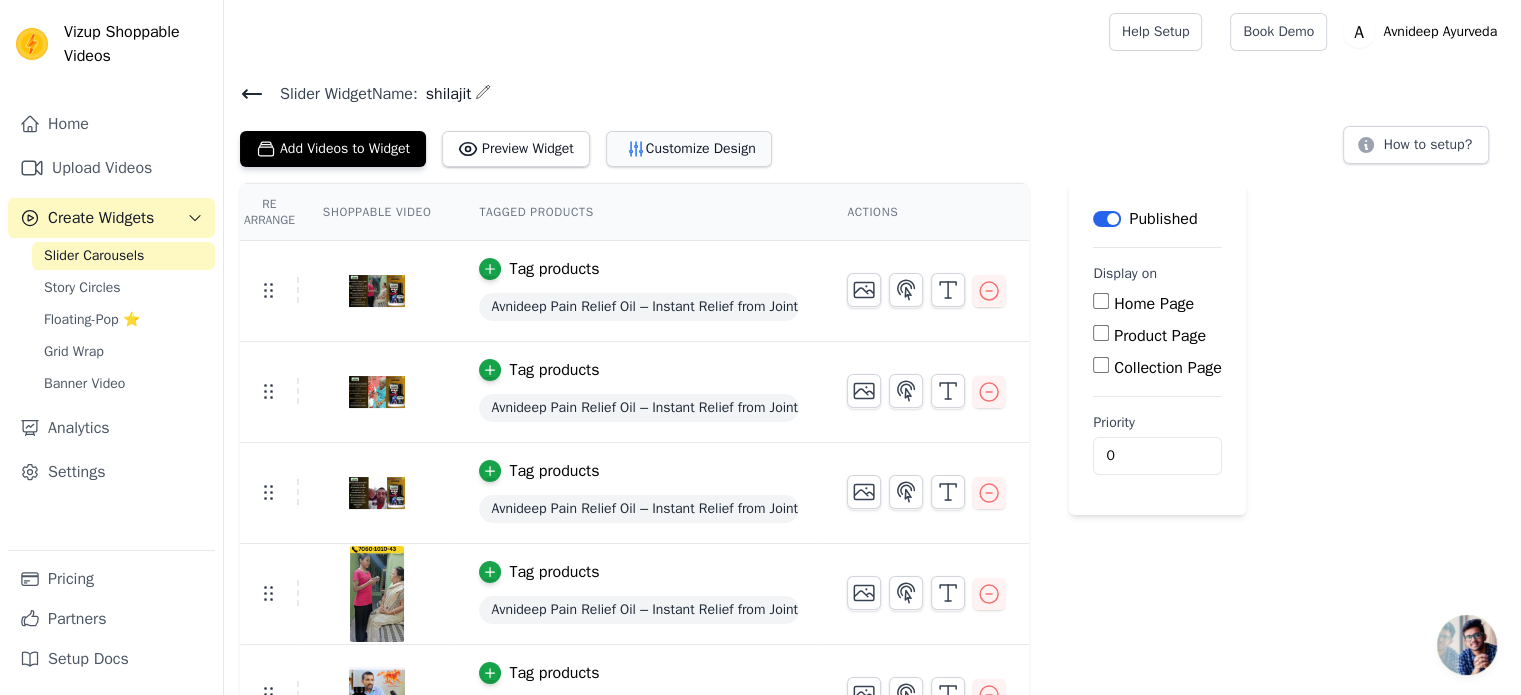 click on "Customize Design" at bounding box center [689, 149] 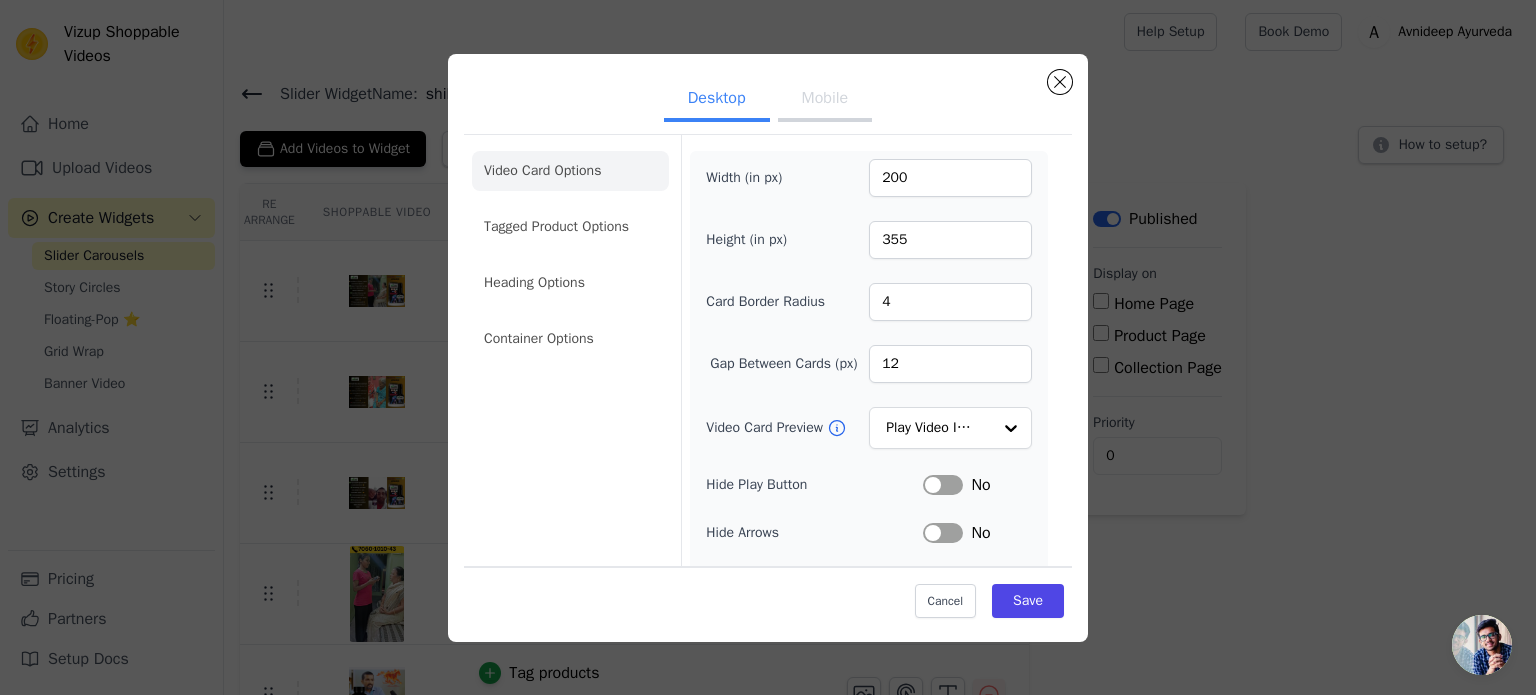 scroll, scrollTop: 184, scrollLeft: 0, axis: vertical 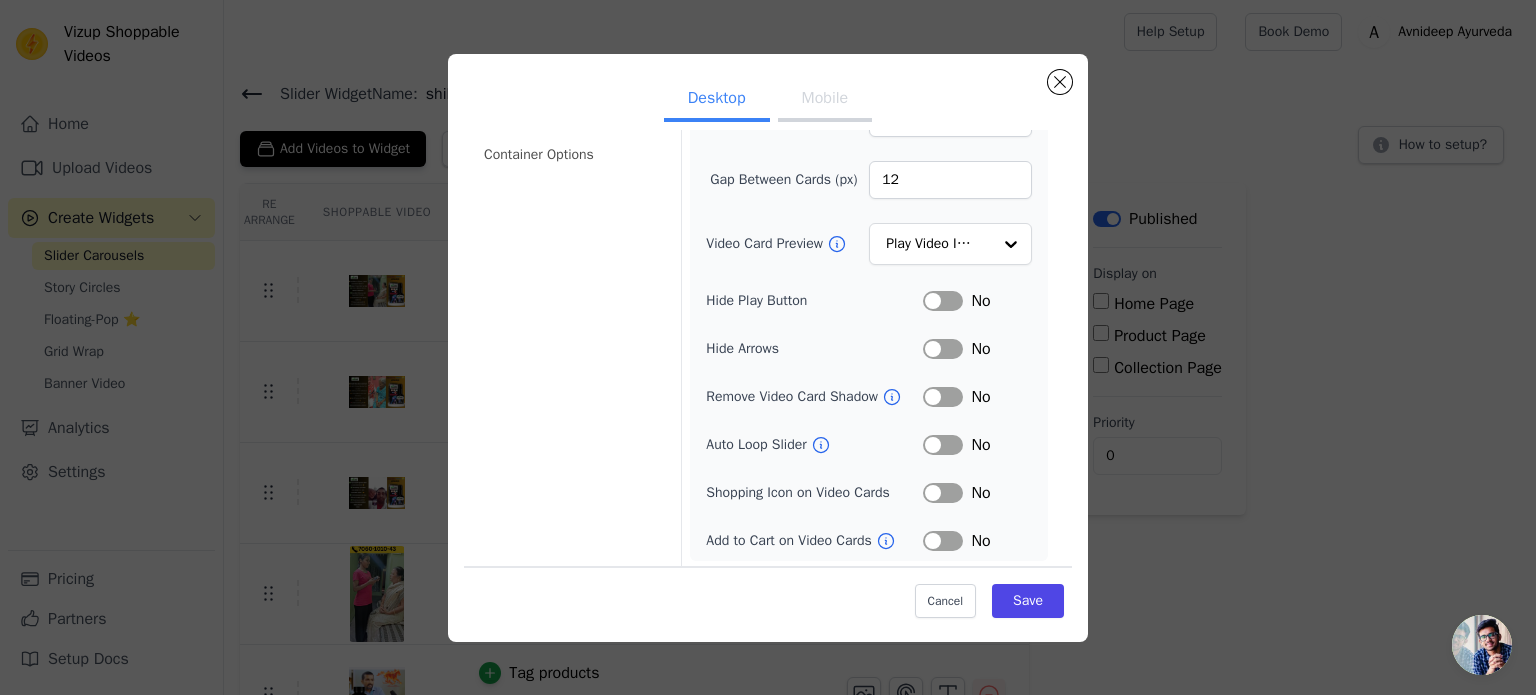 click on "Label" at bounding box center (943, 445) 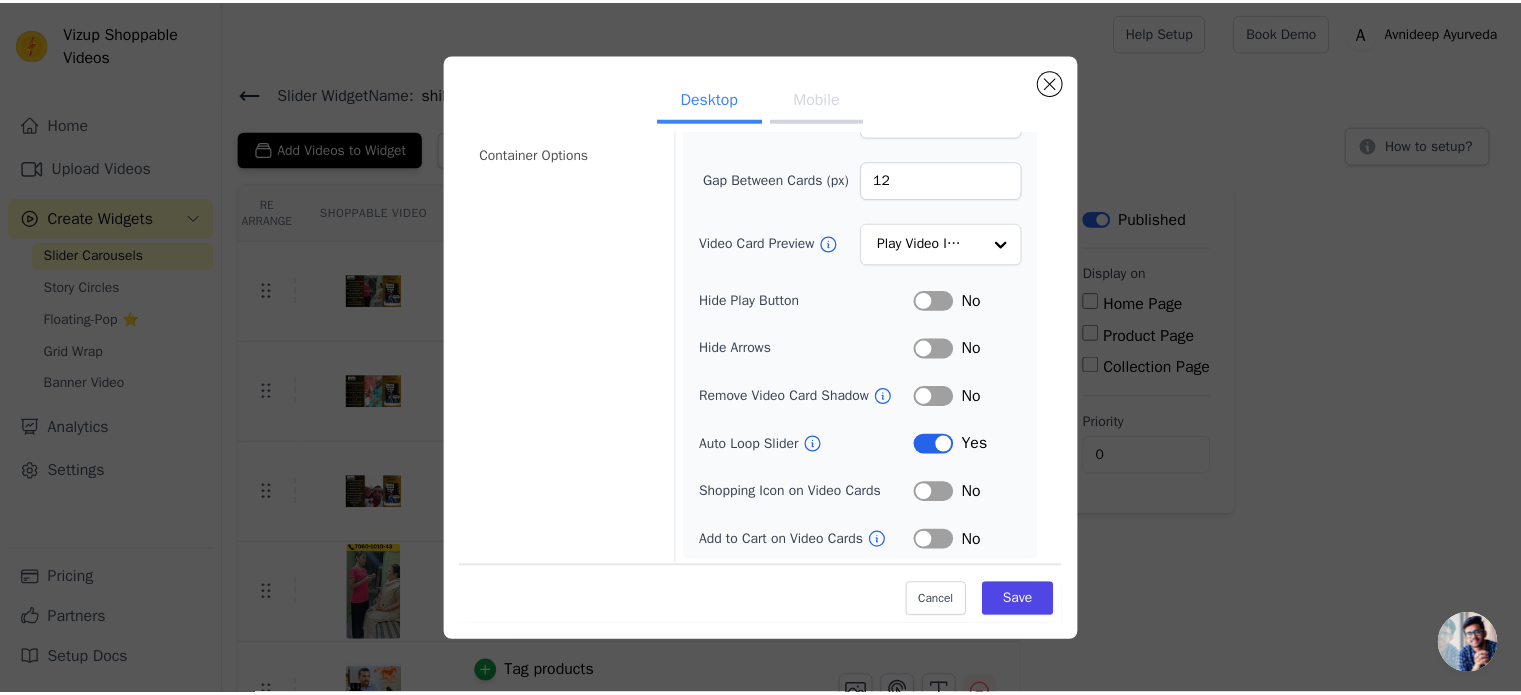 scroll, scrollTop: 0, scrollLeft: 0, axis: both 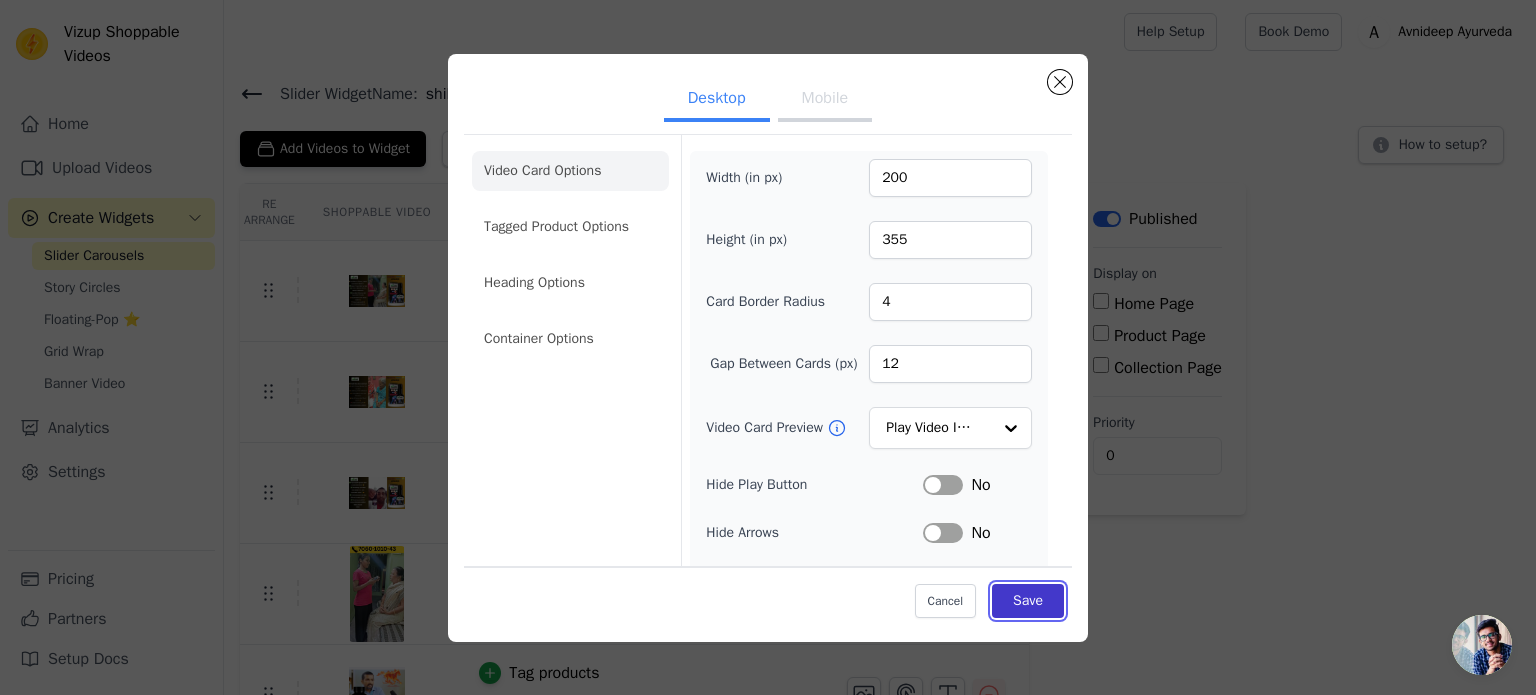 click on "Save" at bounding box center [1028, 601] 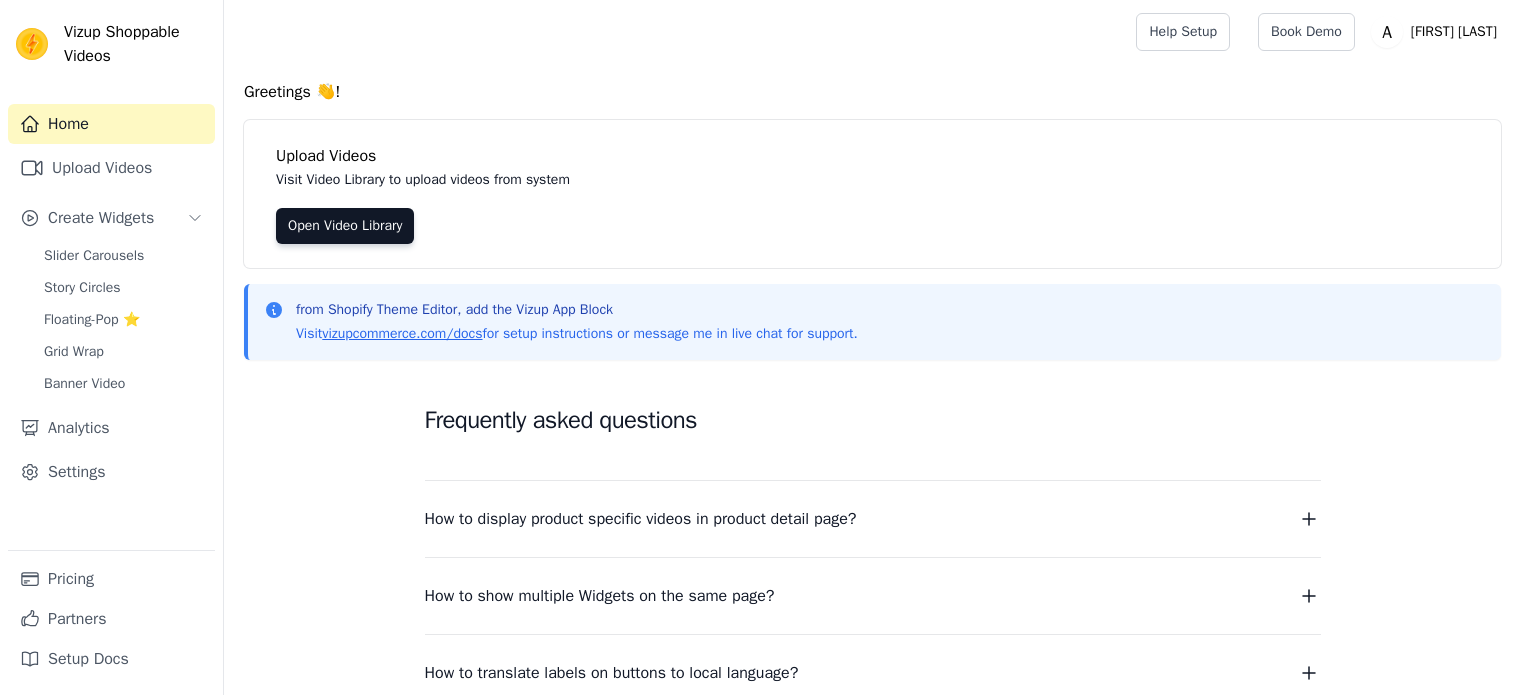 scroll, scrollTop: 0, scrollLeft: 0, axis: both 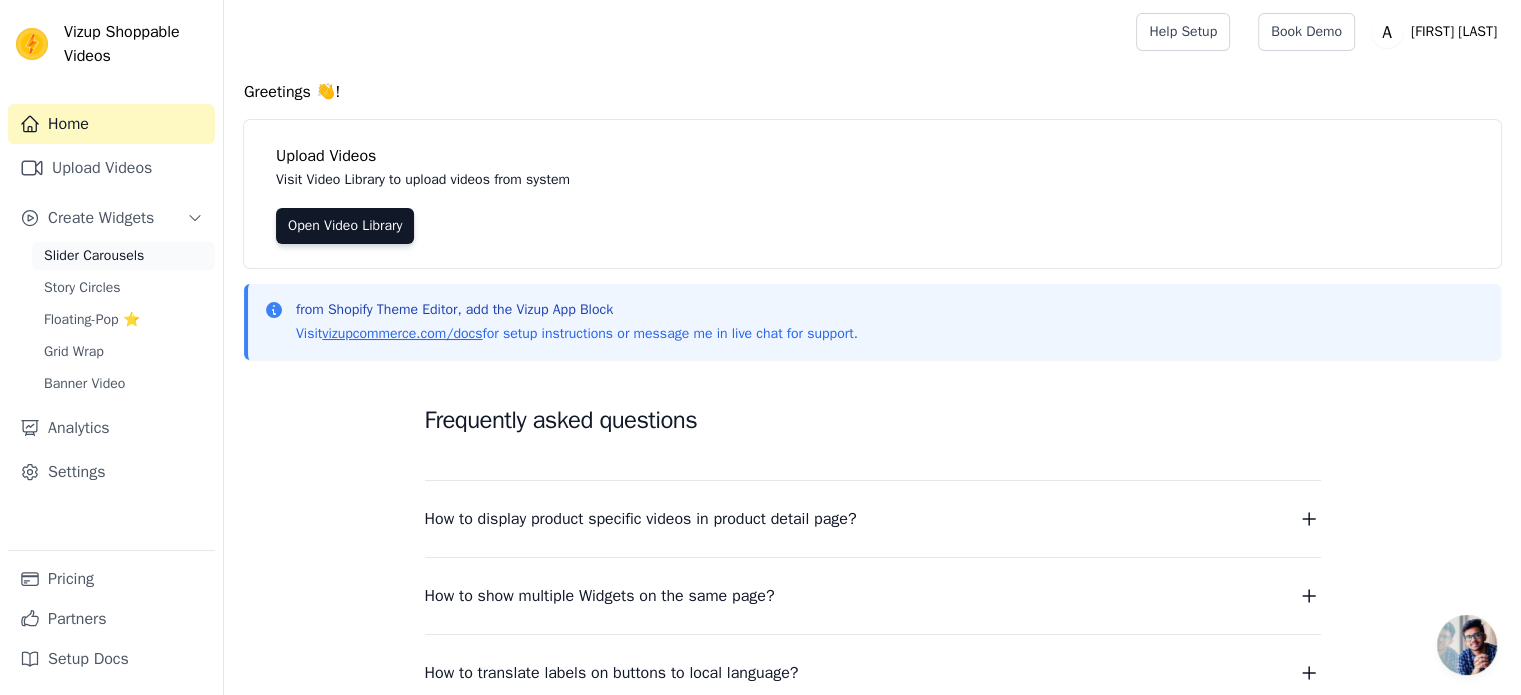 click on "Slider Carousels" at bounding box center [123, 256] 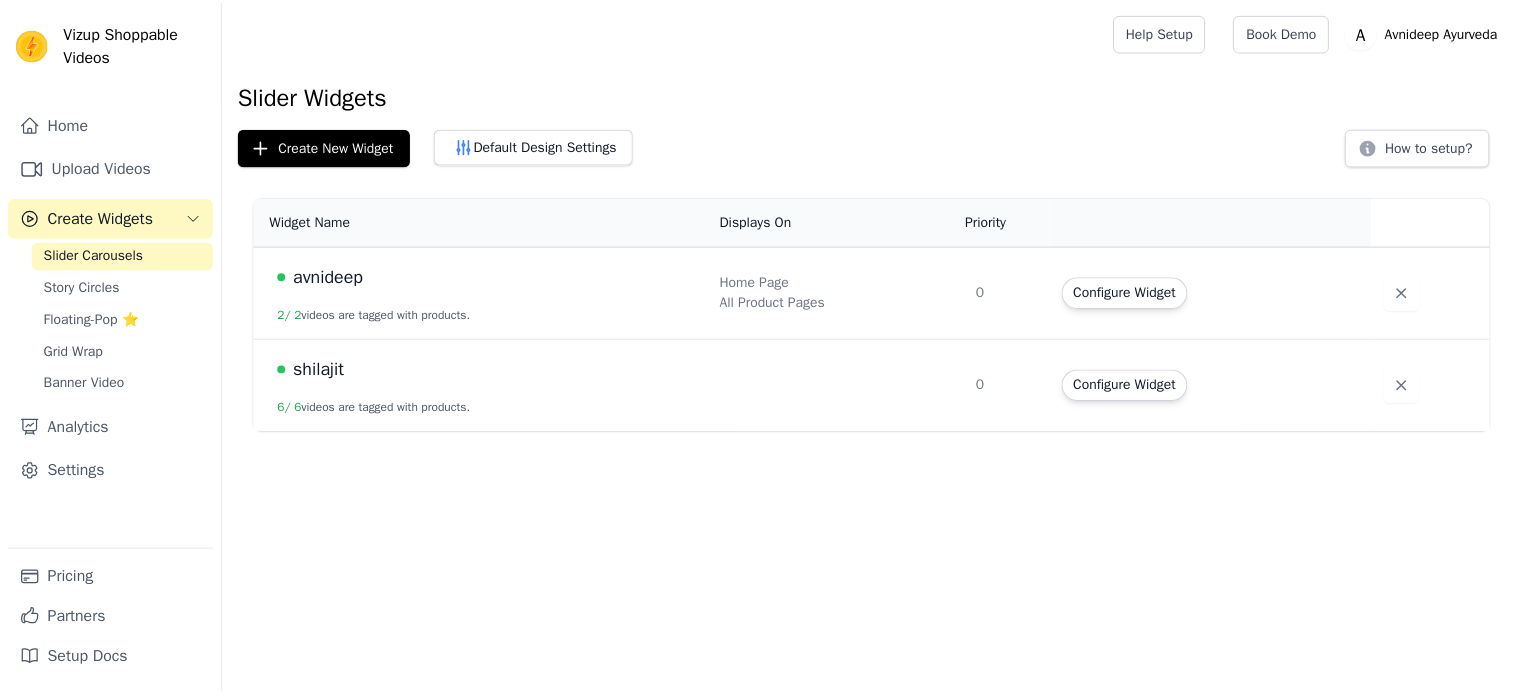 scroll, scrollTop: 0, scrollLeft: 0, axis: both 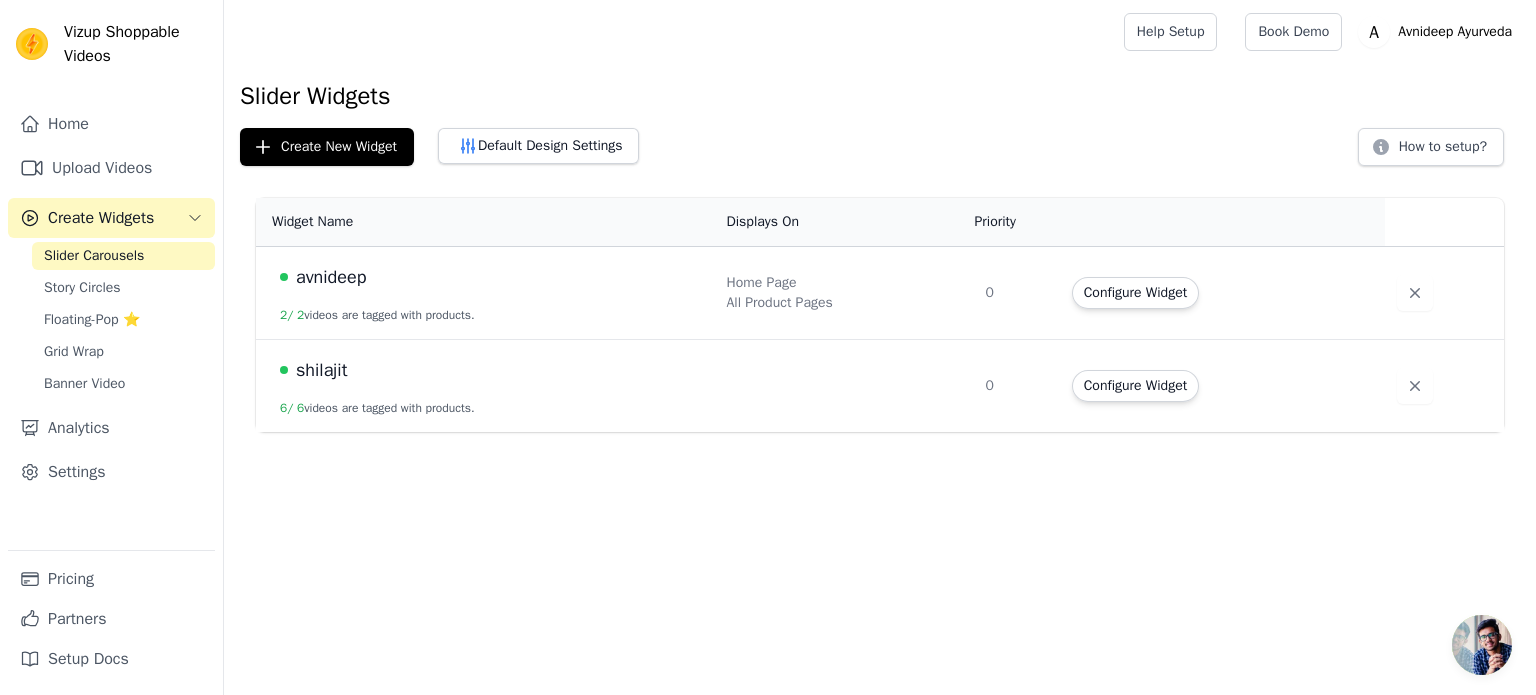 click on "All Product Pages" at bounding box center [844, 303] 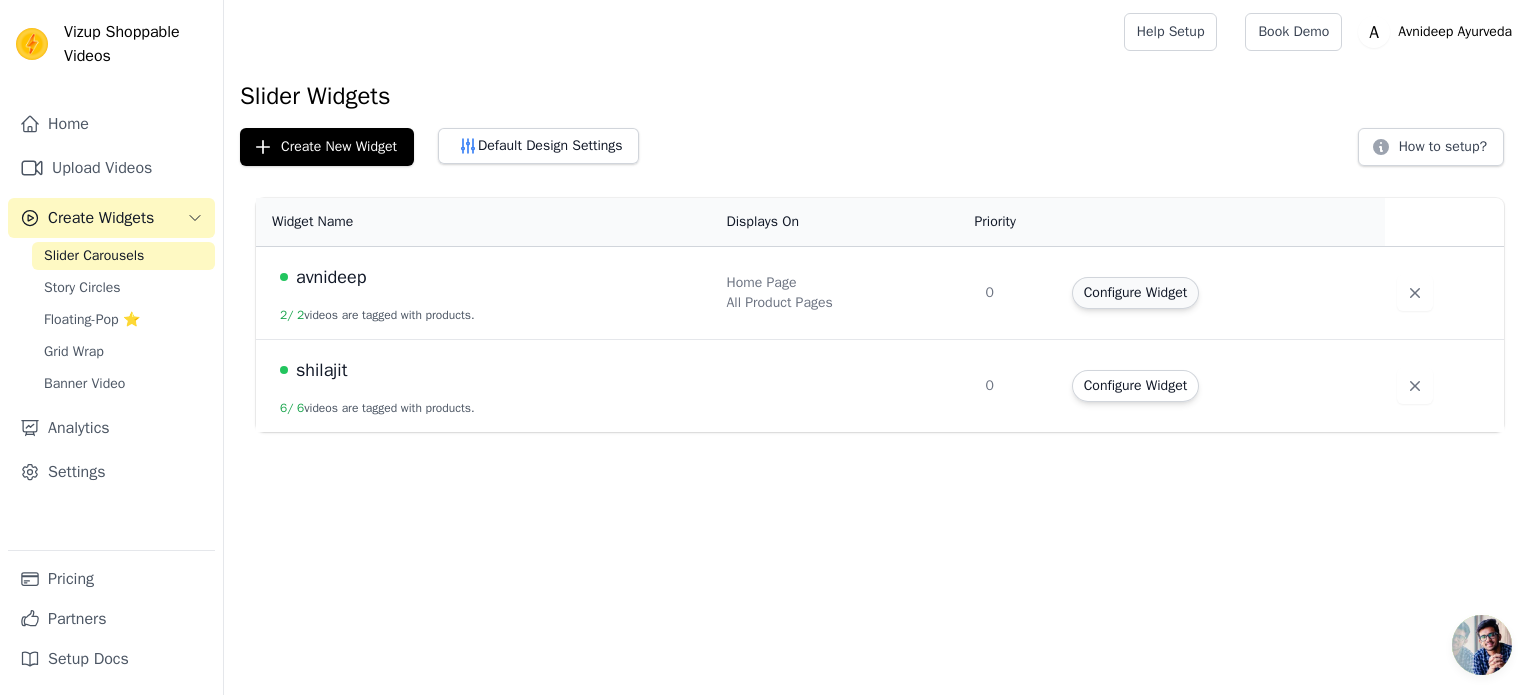 click on "Configure Widget" at bounding box center (1135, 293) 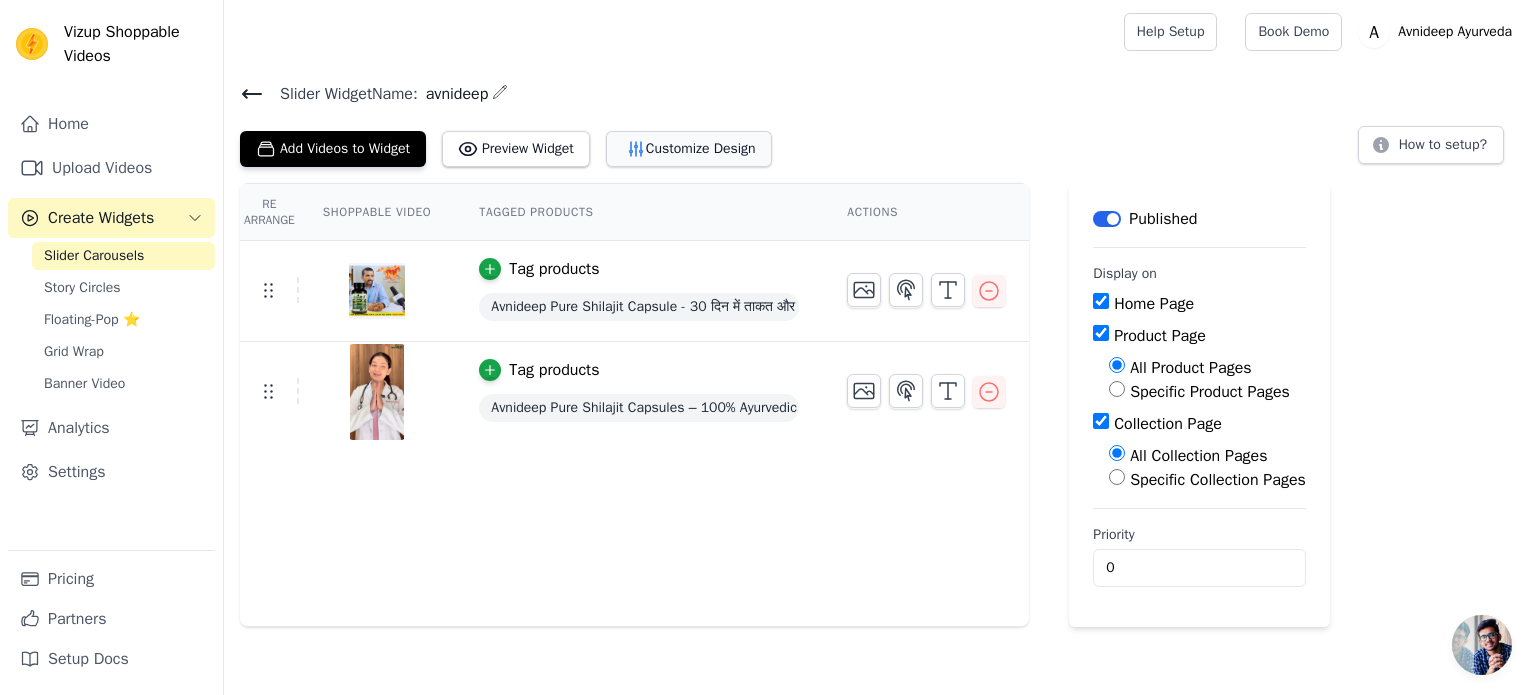 click on "Customize Design" at bounding box center (689, 149) 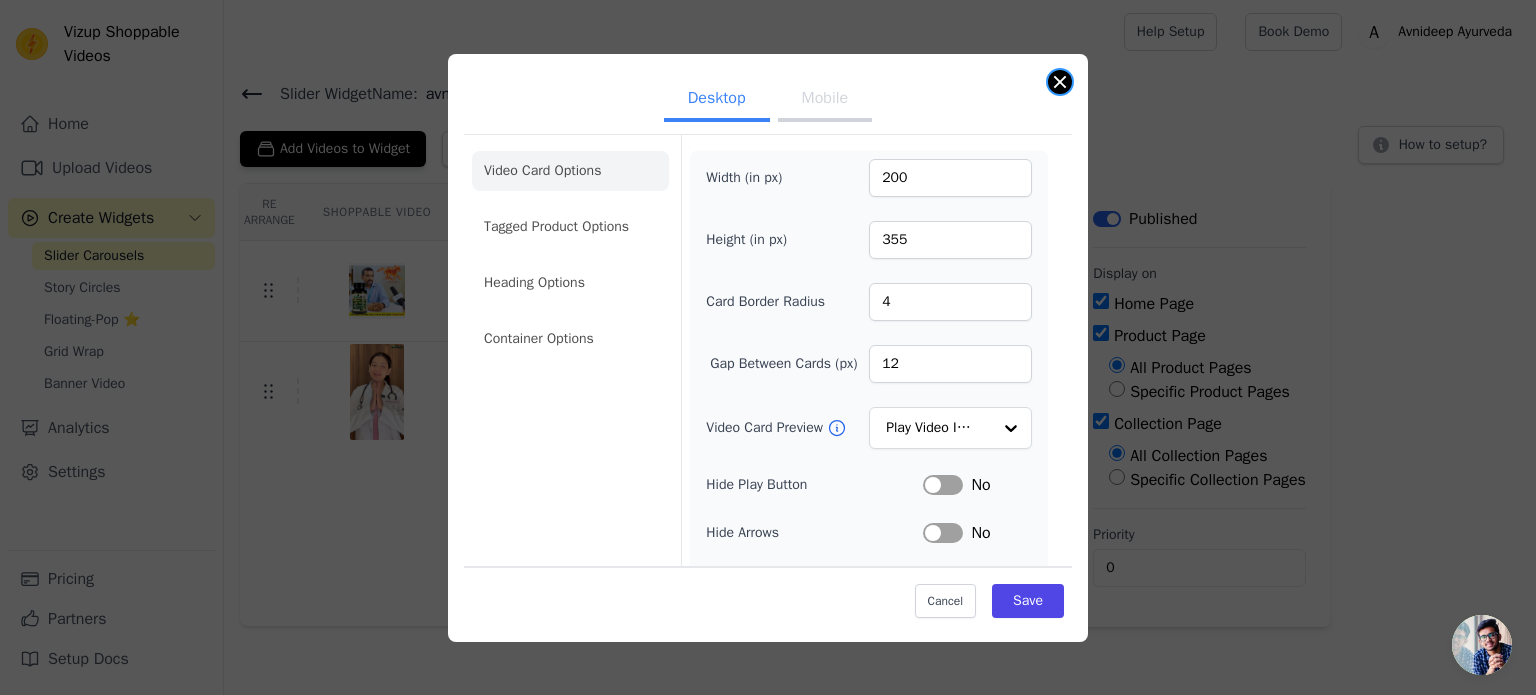 click at bounding box center (1060, 82) 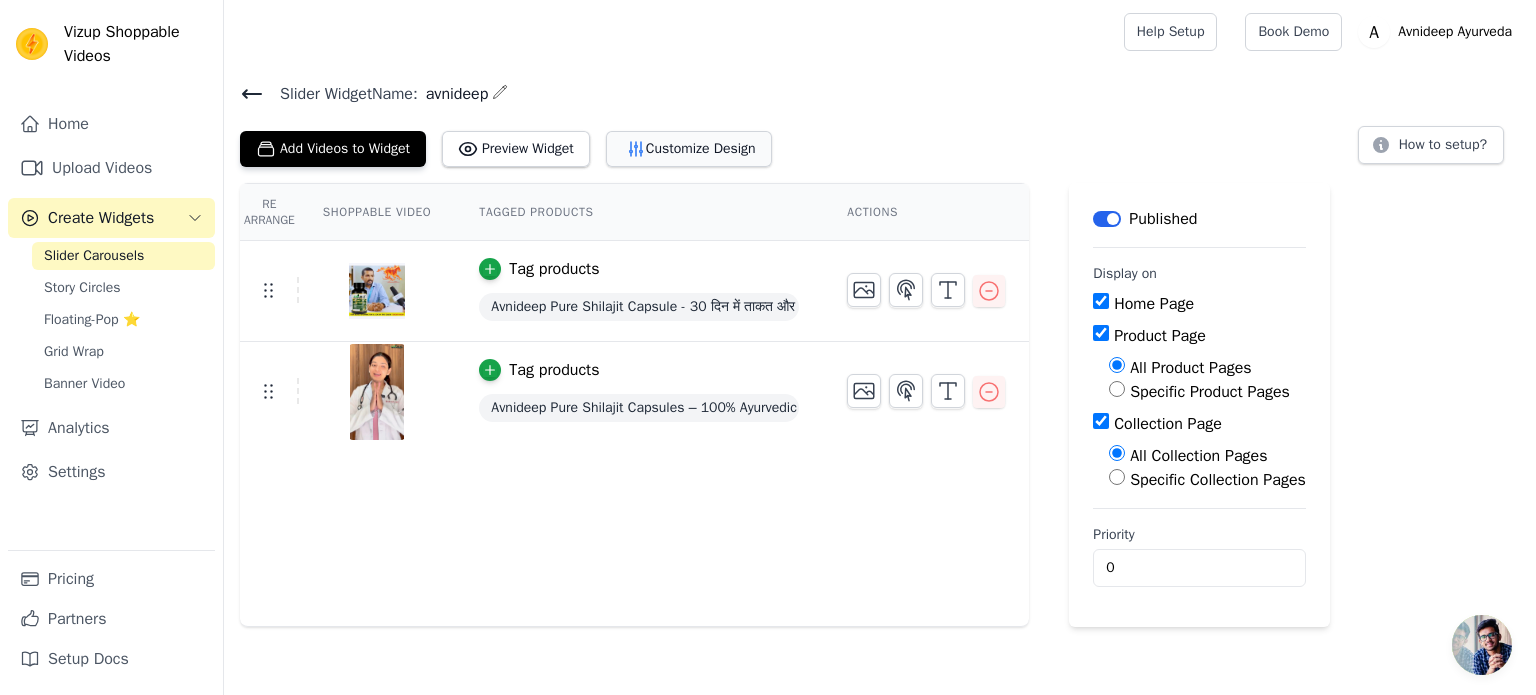 click on "Customize Design" at bounding box center (689, 149) 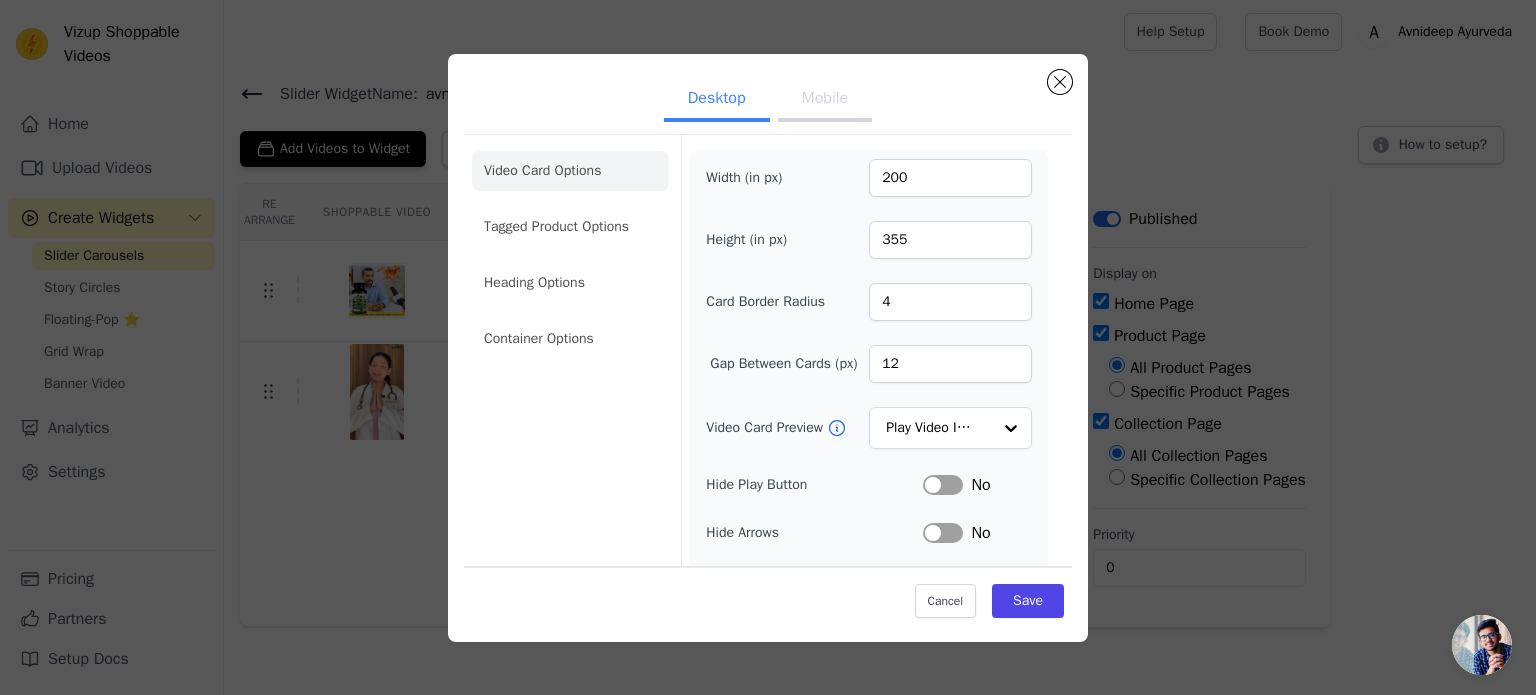 click on "Mobile" at bounding box center (825, 100) 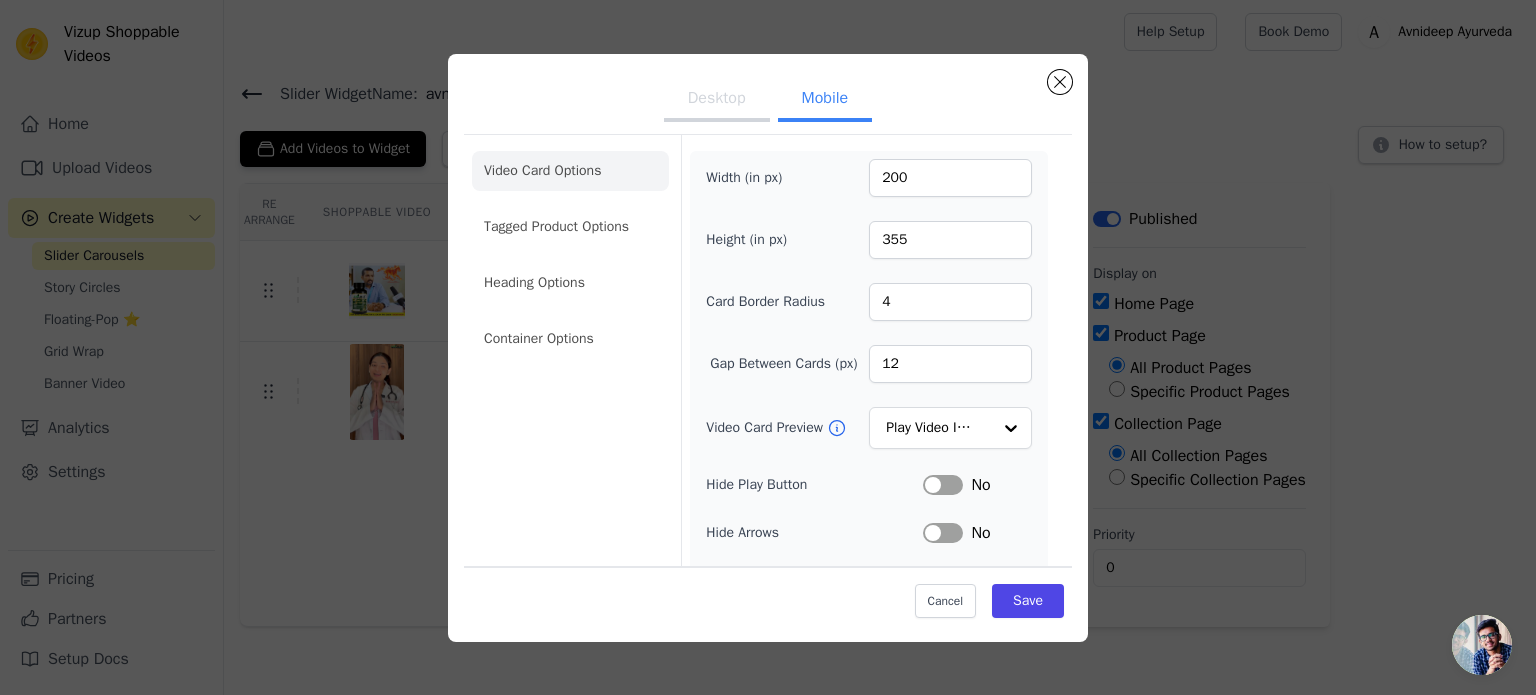 click on "Desktop" at bounding box center (717, 100) 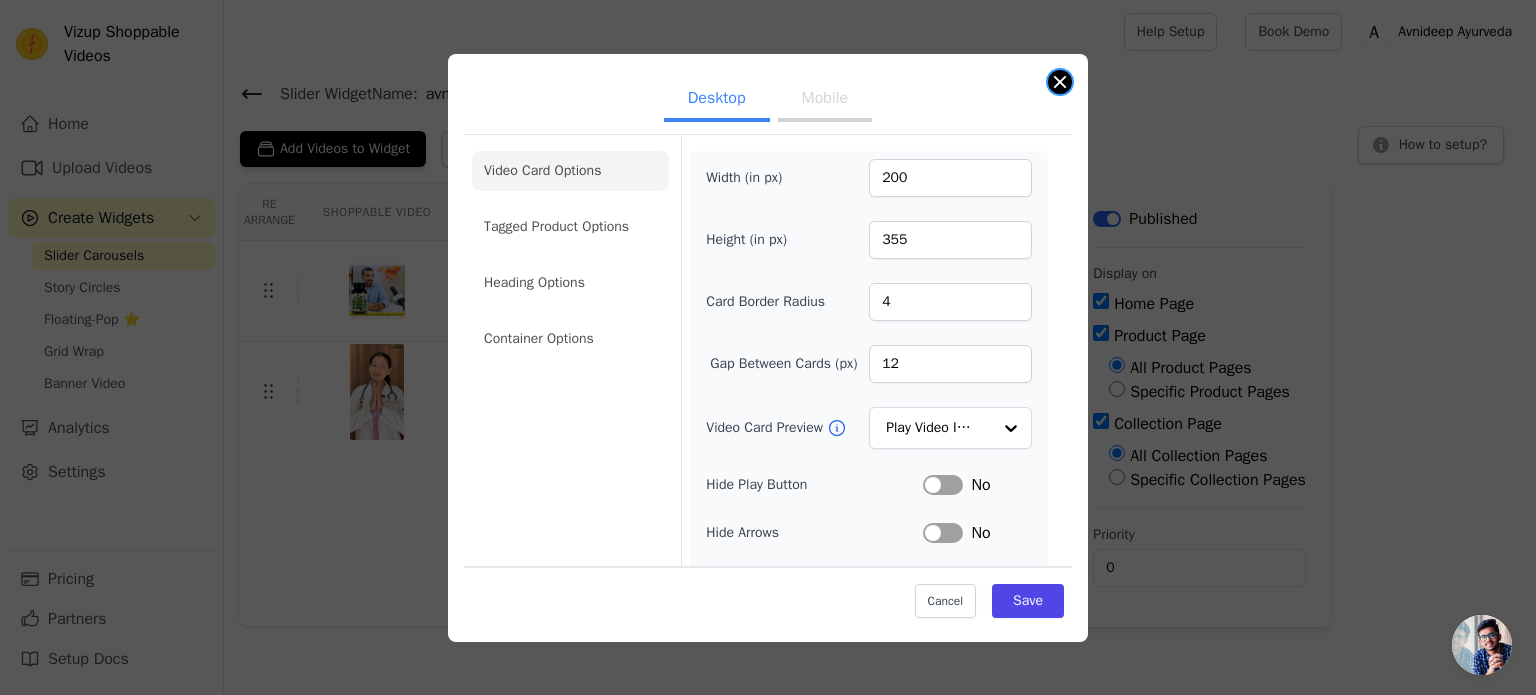 click at bounding box center [1060, 82] 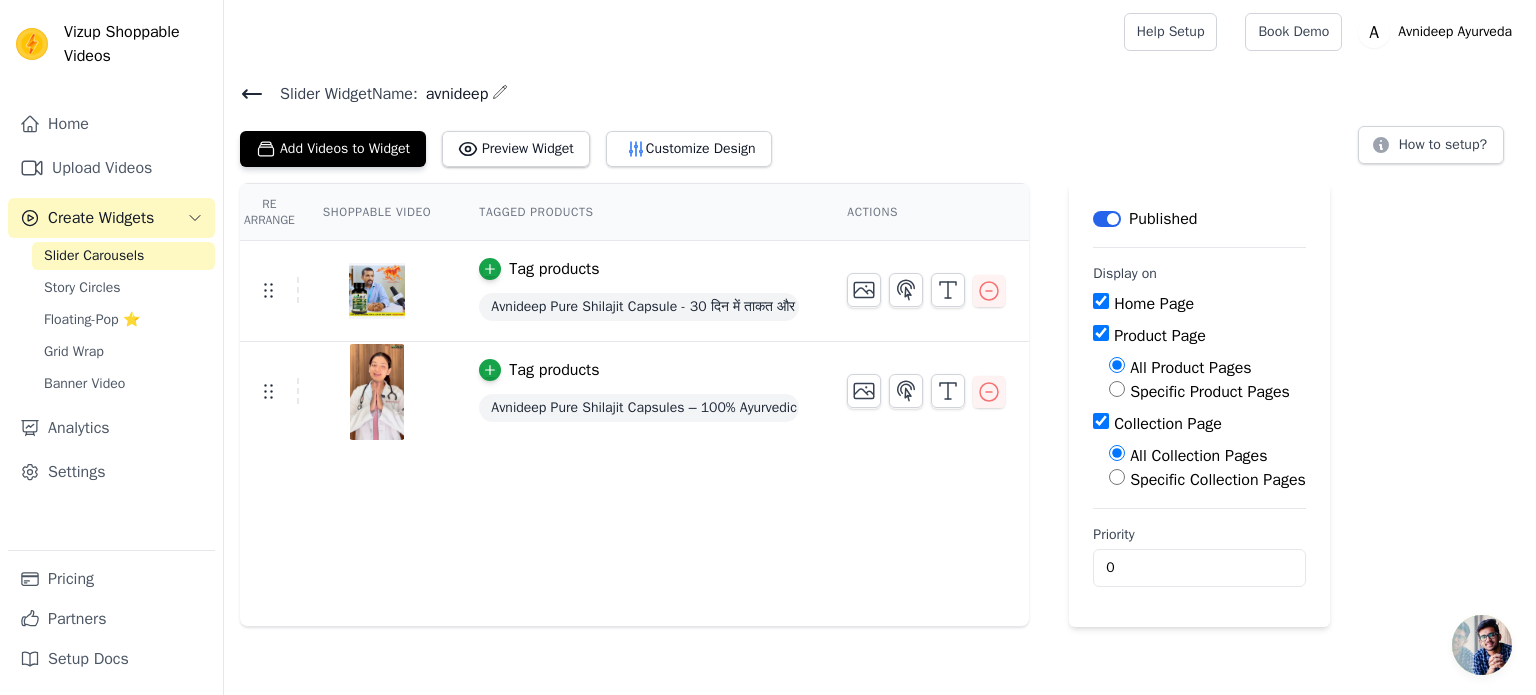 click 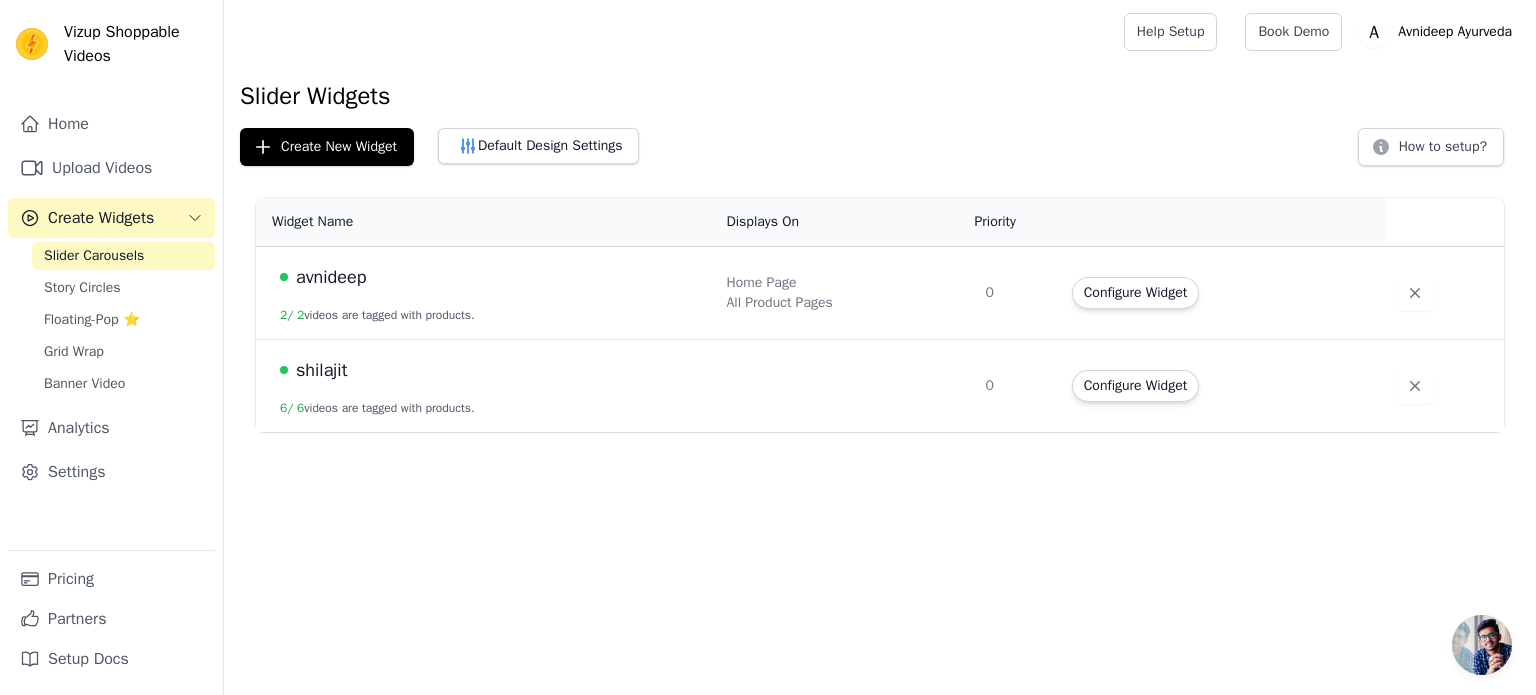 click on "shilajit" at bounding box center (491, 370) 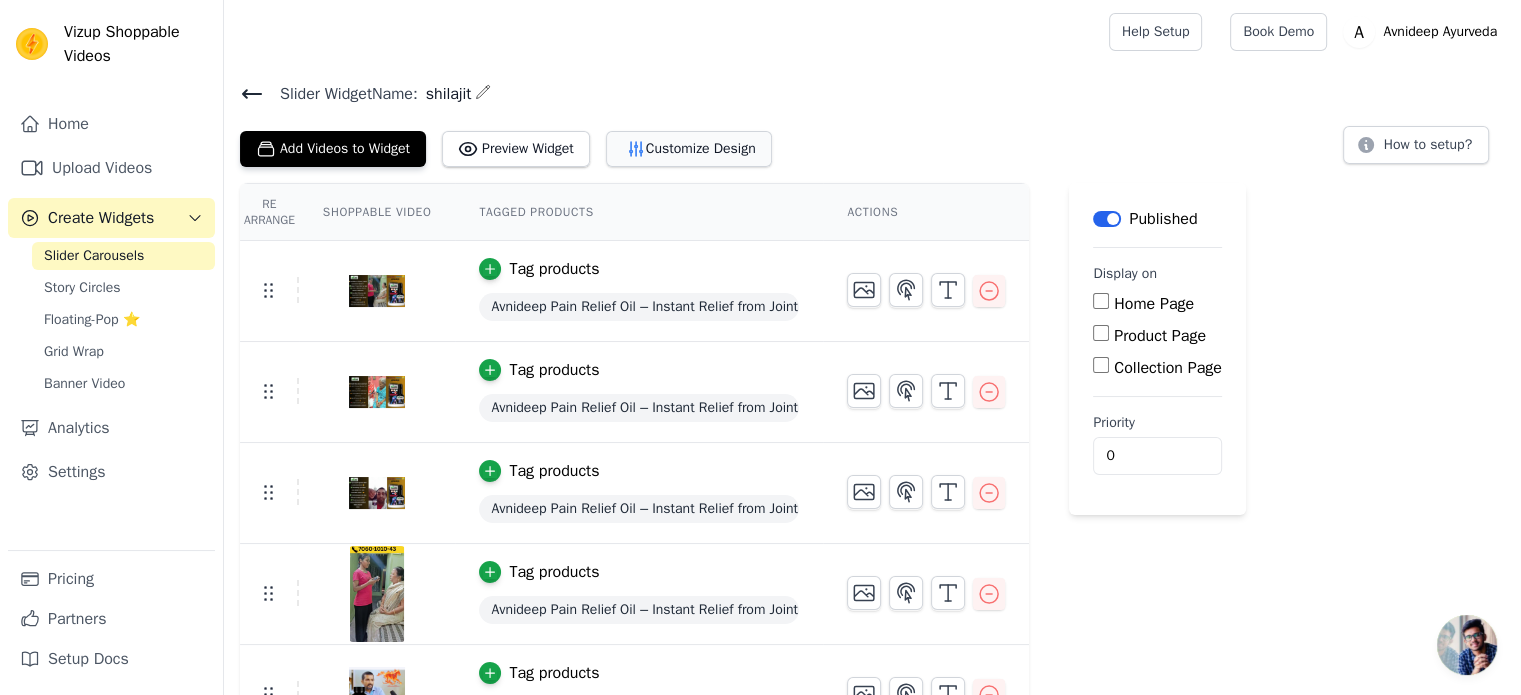 click on "Customize Design" at bounding box center (689, 149) 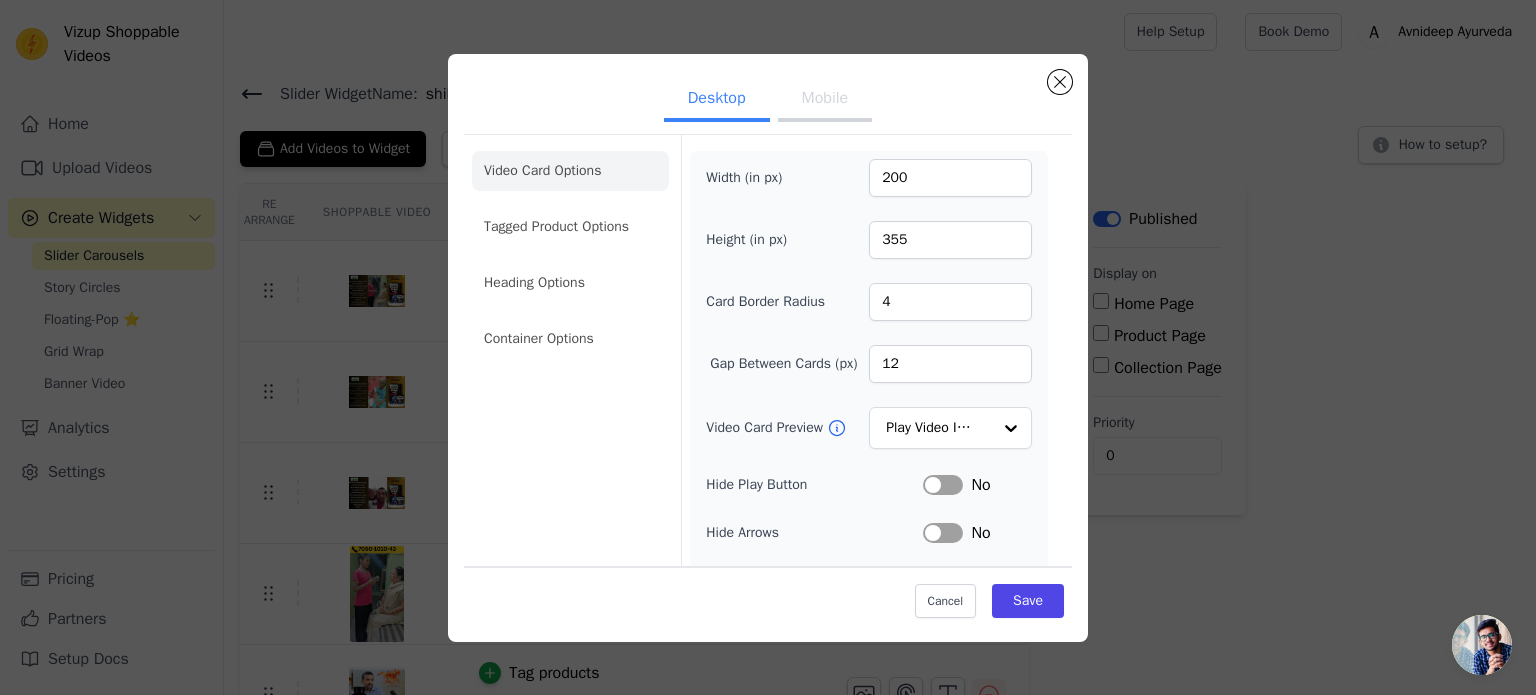 click on "Mobile" at bounding box center (825, 100) 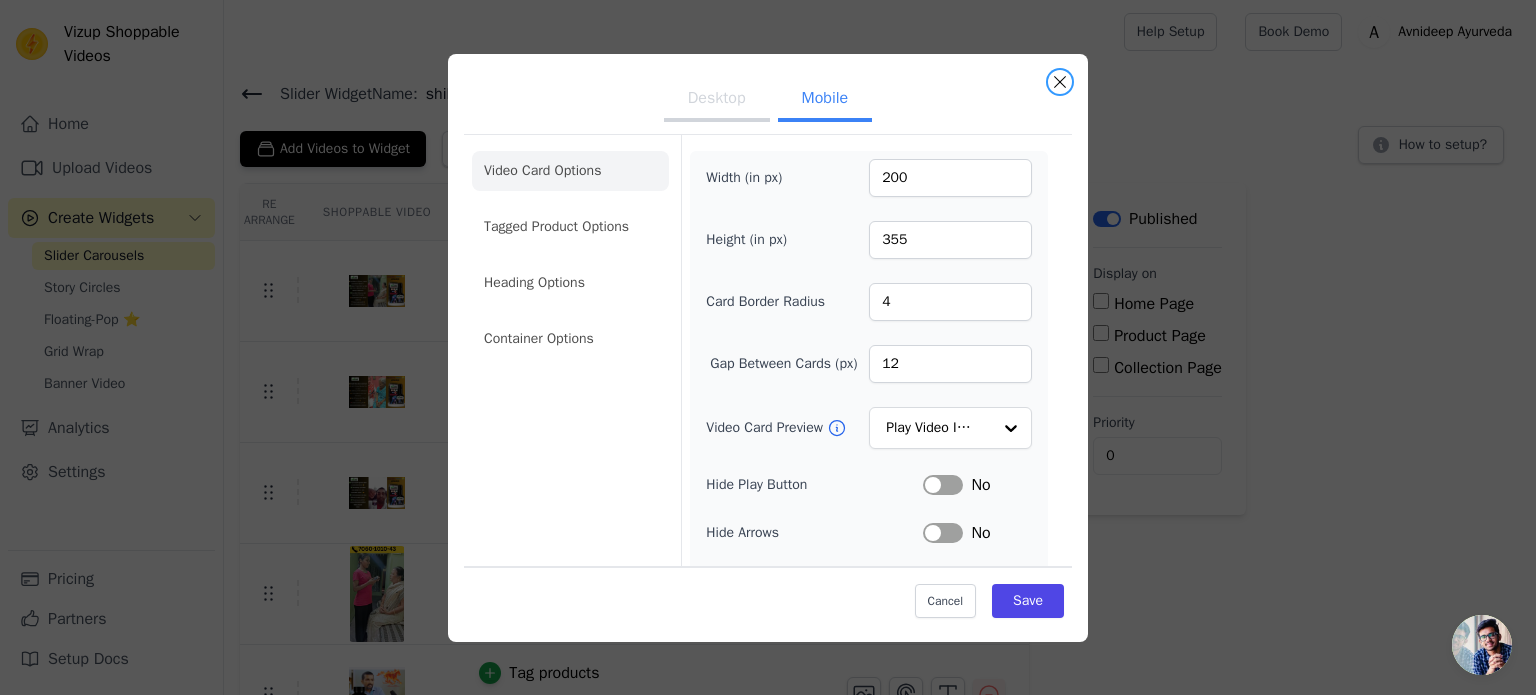 click at bounding box center (1060, 82) 